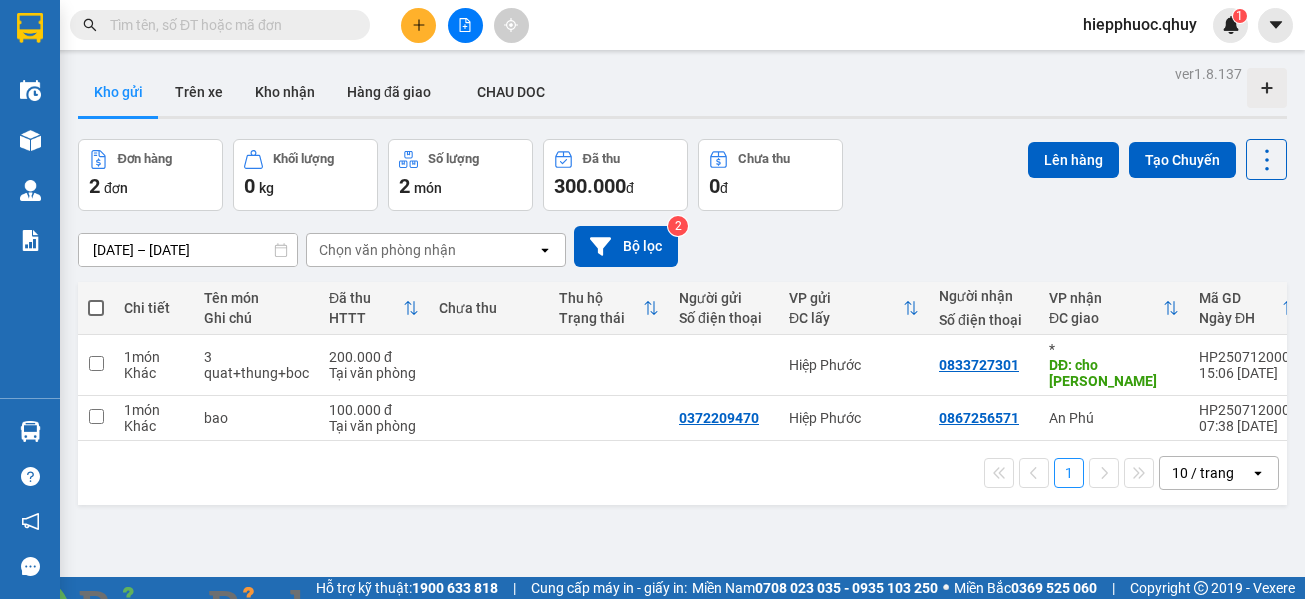 scroll, scrollTop: 0, scrollLeft: 0, axis: both 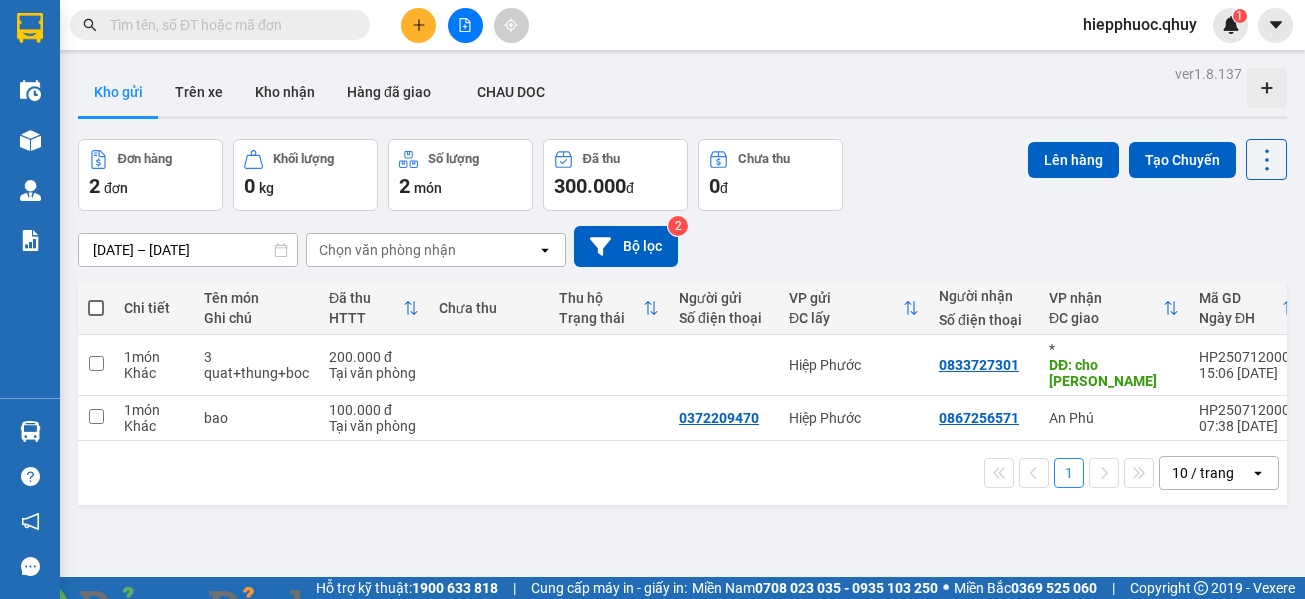 click at bounding box center (362, 611) 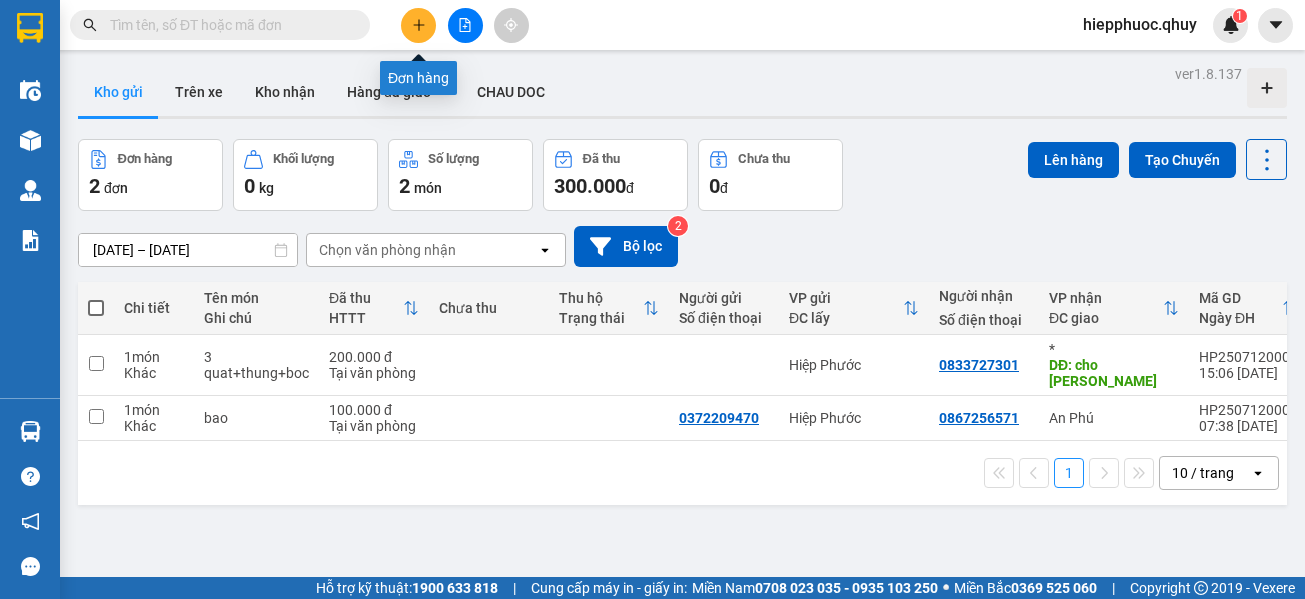 click 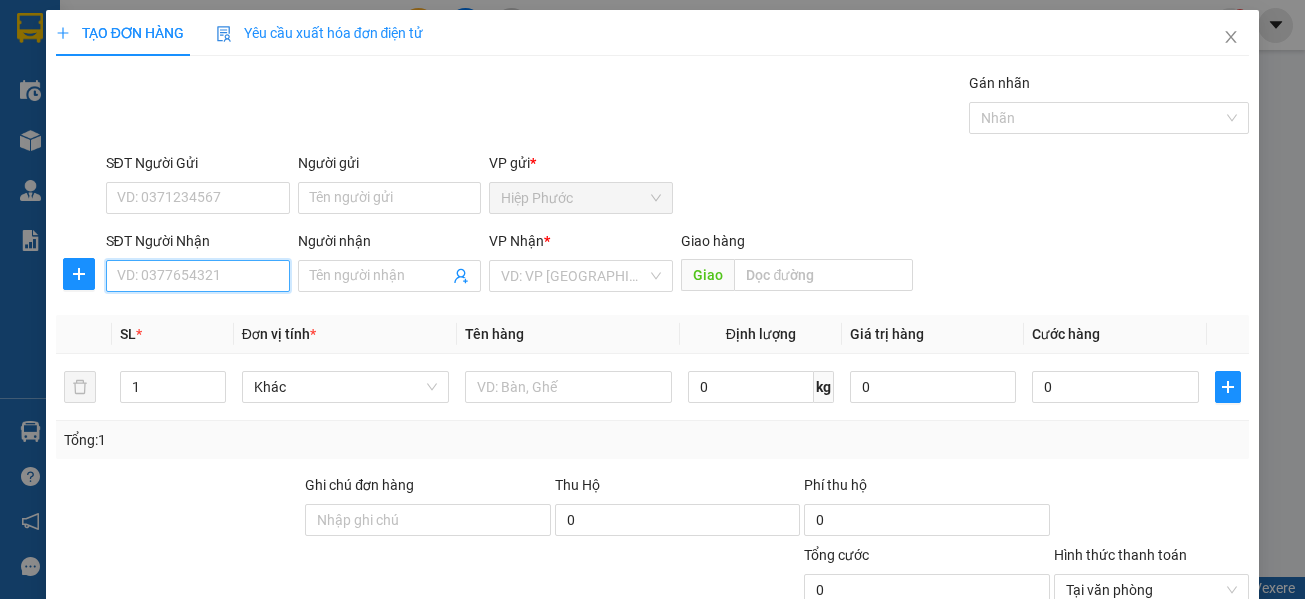 click on "SĐT Người Nhận" at bounding box center [198, 276] 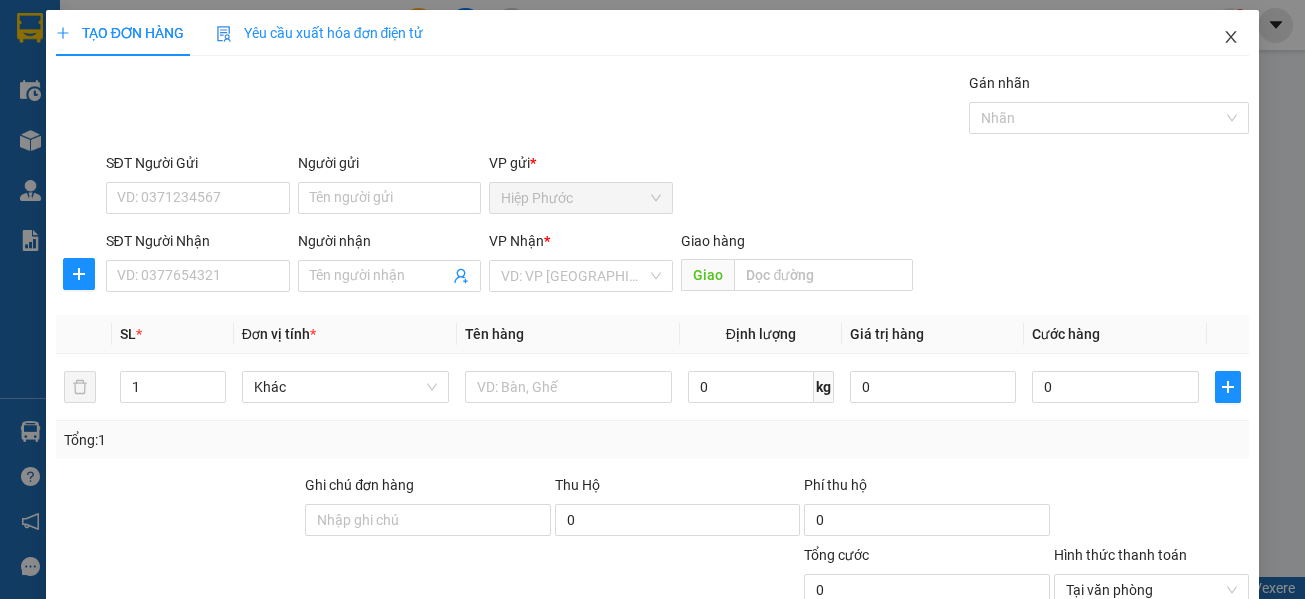 click 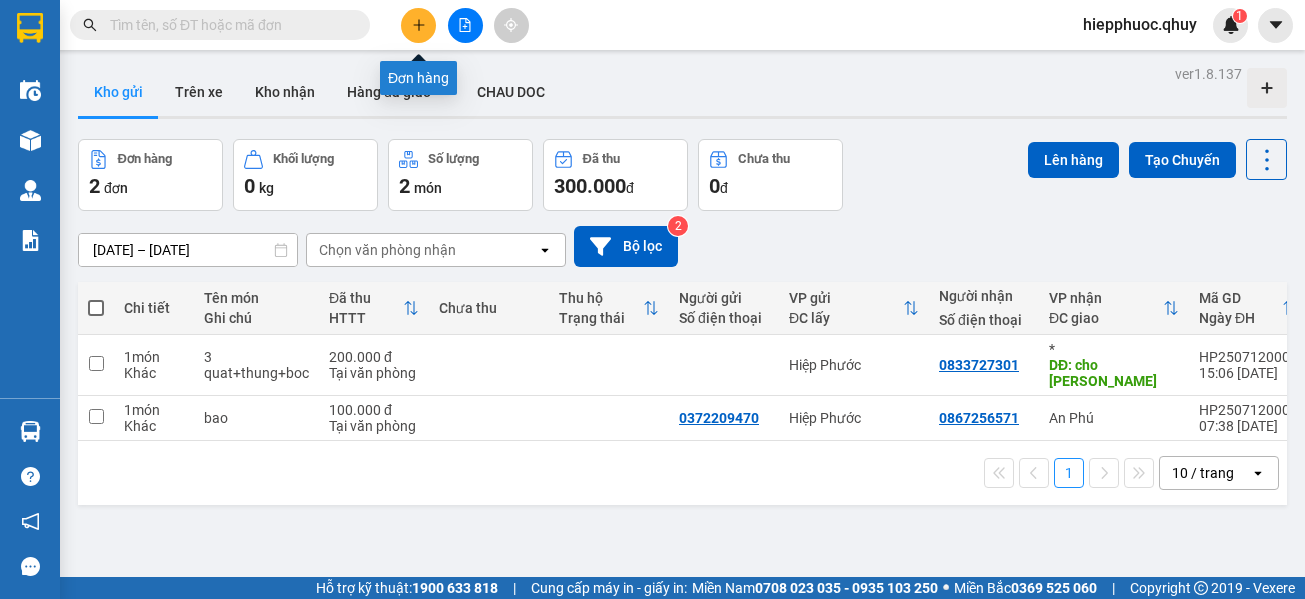 click 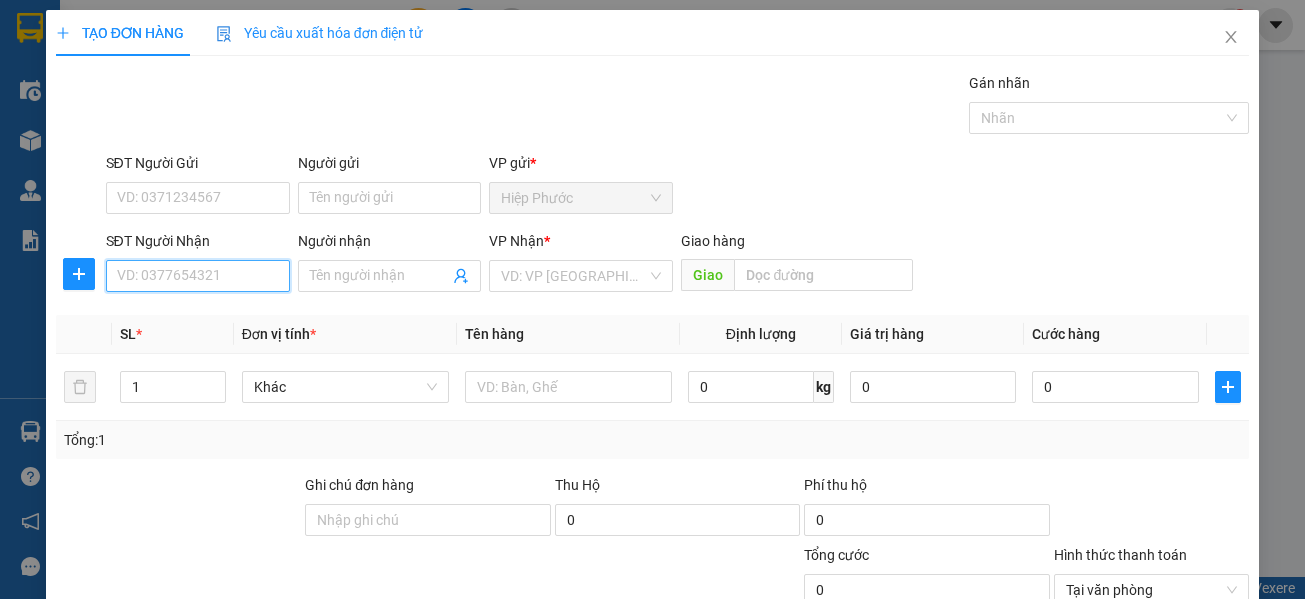 click on "SĐT Người Nhận" at bounding box center [198, 276] 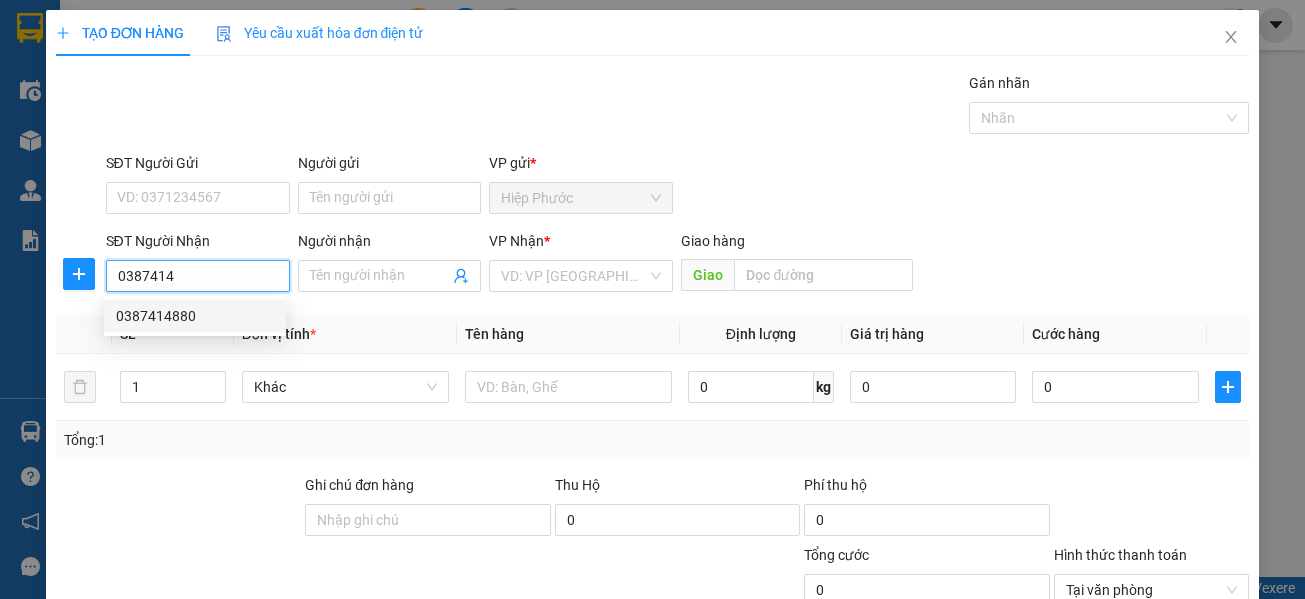 click on "0387414880" at bounding box center (195, 316) 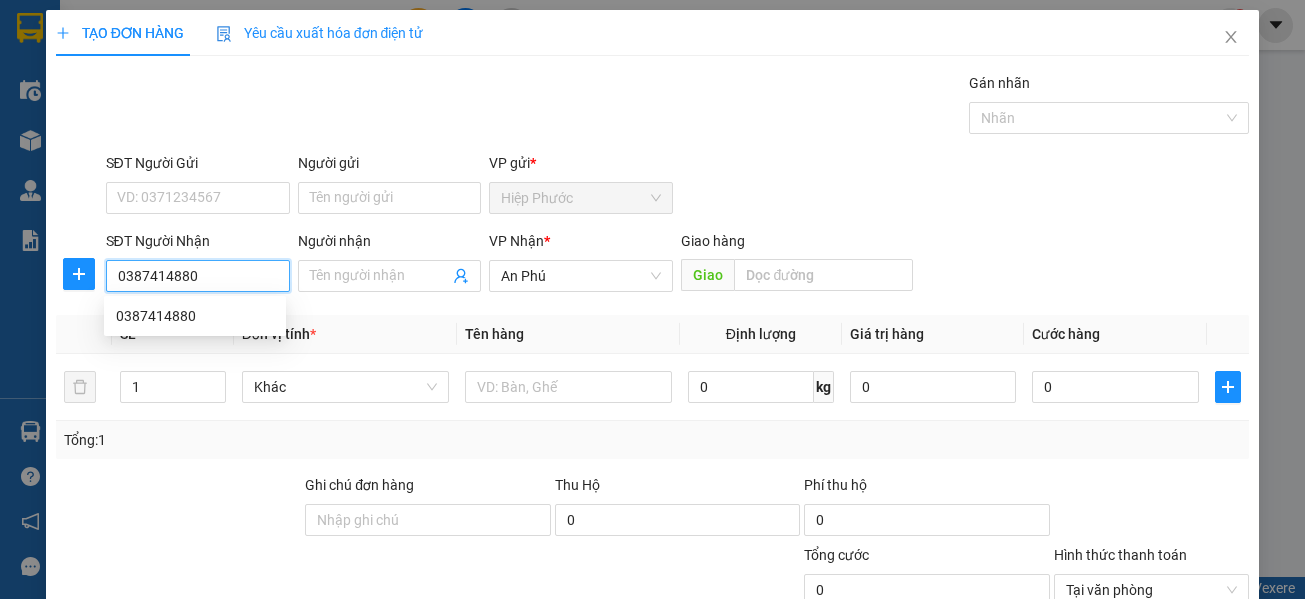type on "40.000" 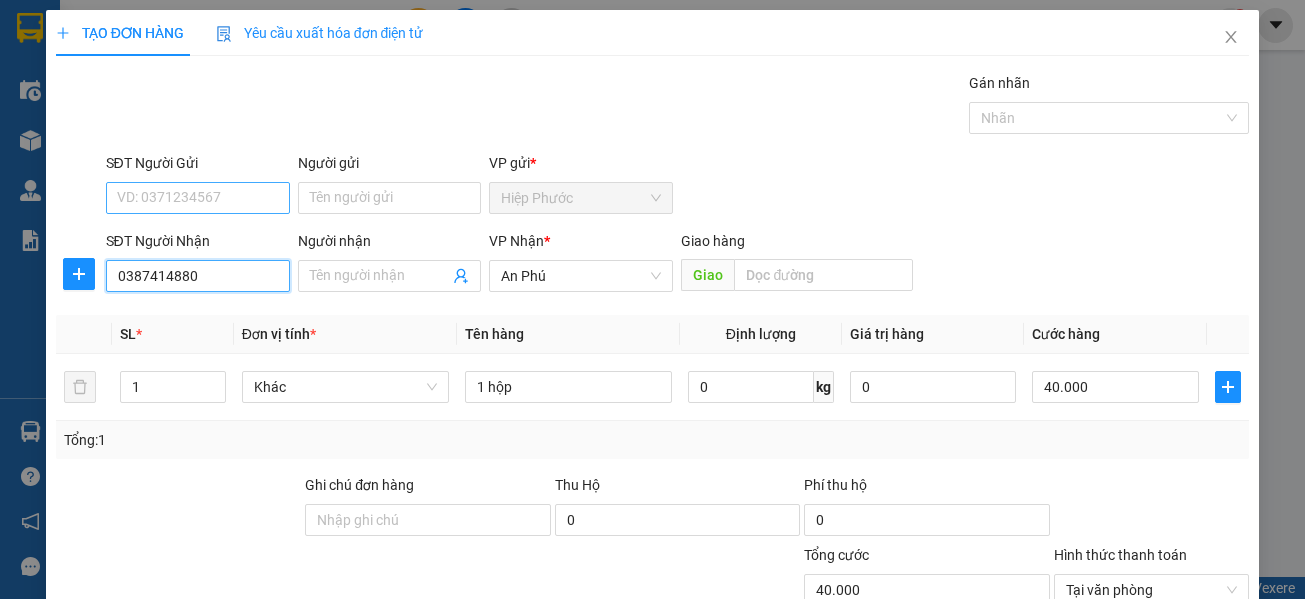 type on "0387414880" 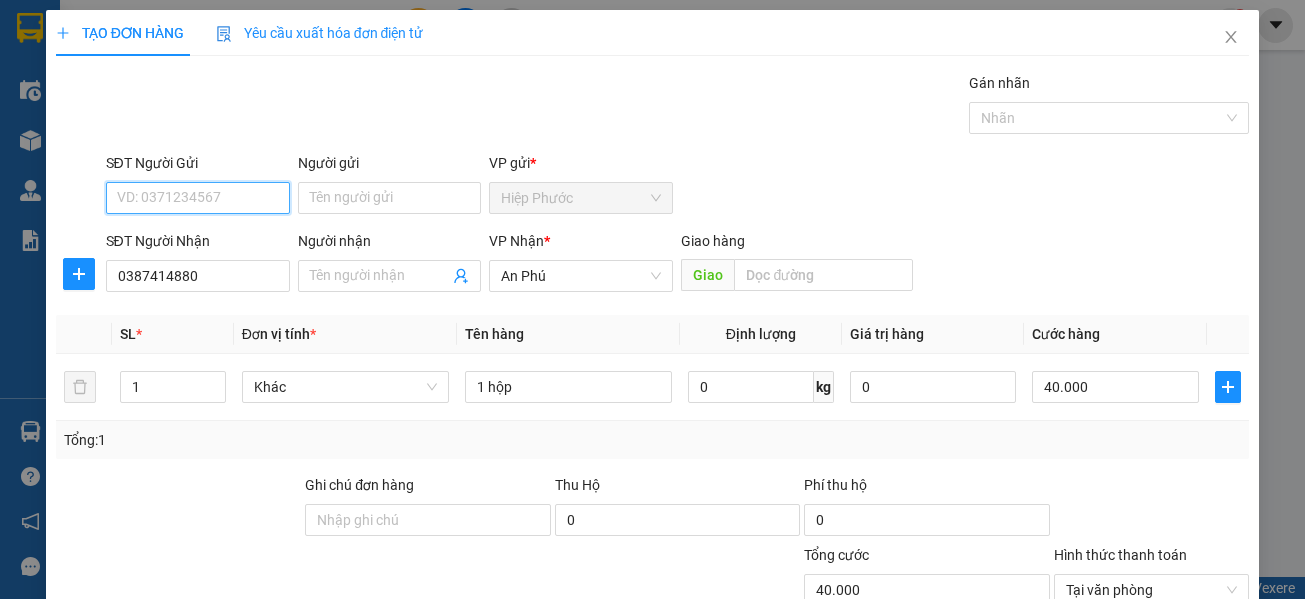 click on "SĐT Người Gửi" at bounding box center [198, 198] 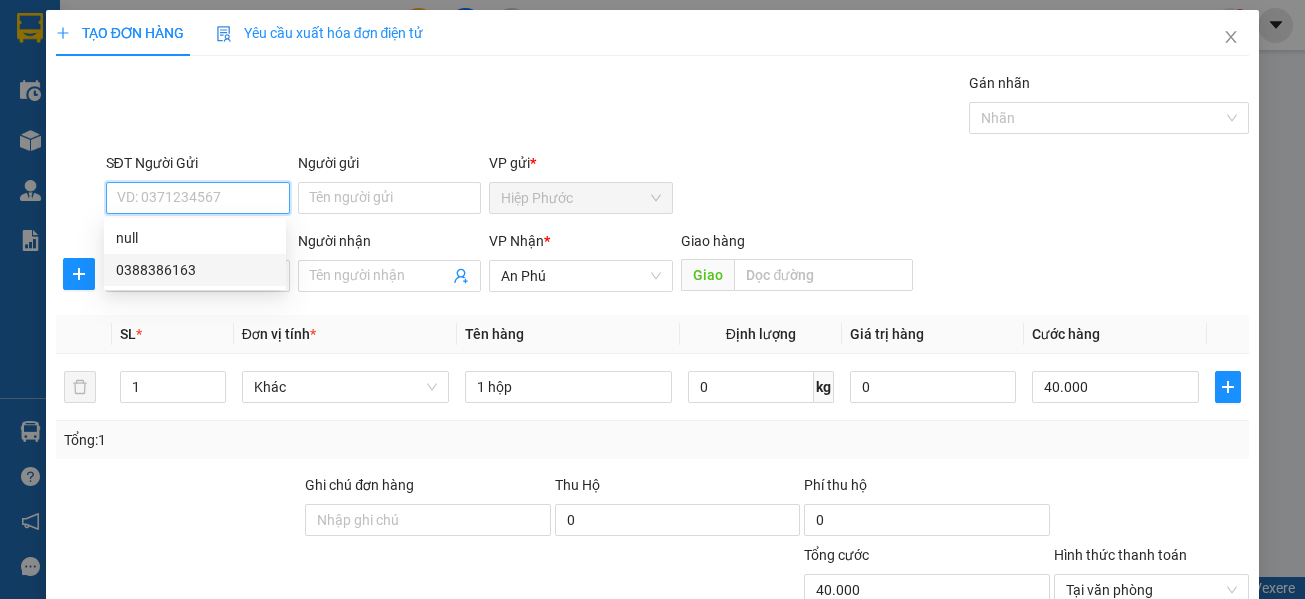 click on "0388386163" at bounding box center (195, 270) 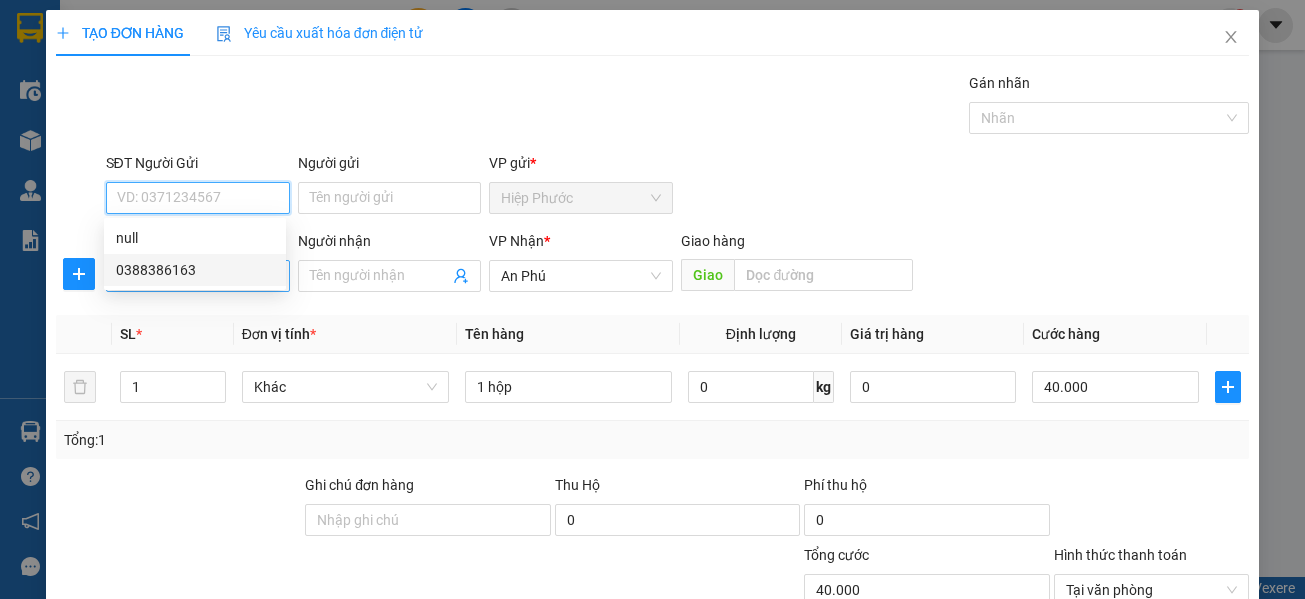 type on "0388386163" 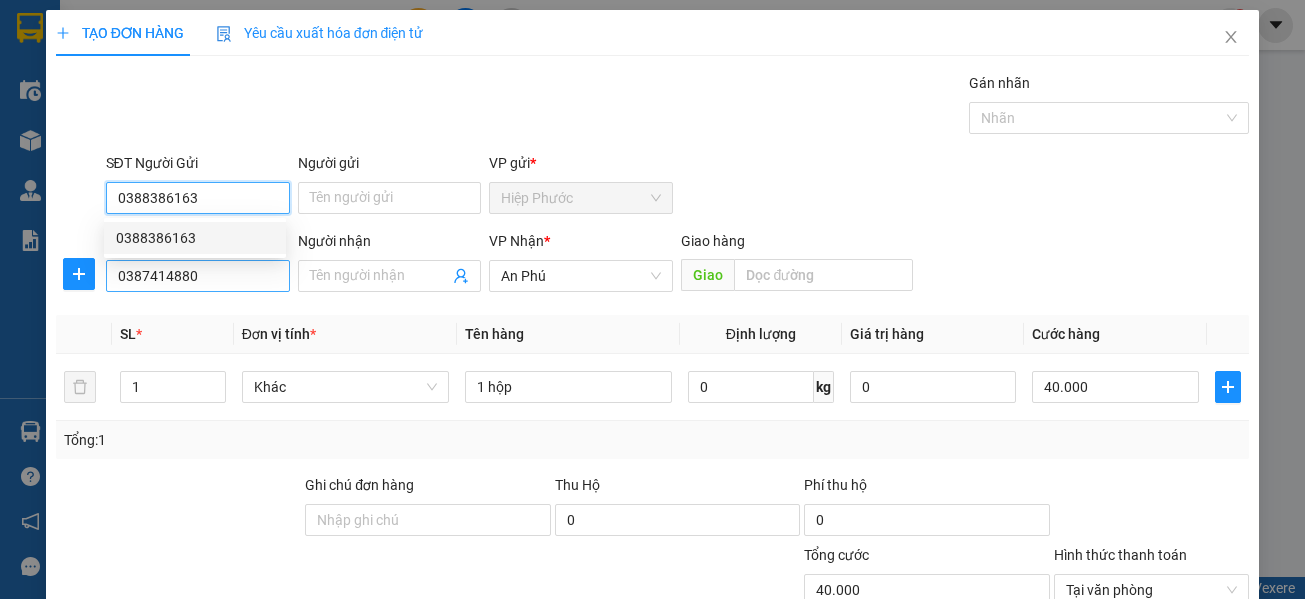type on "60.000" 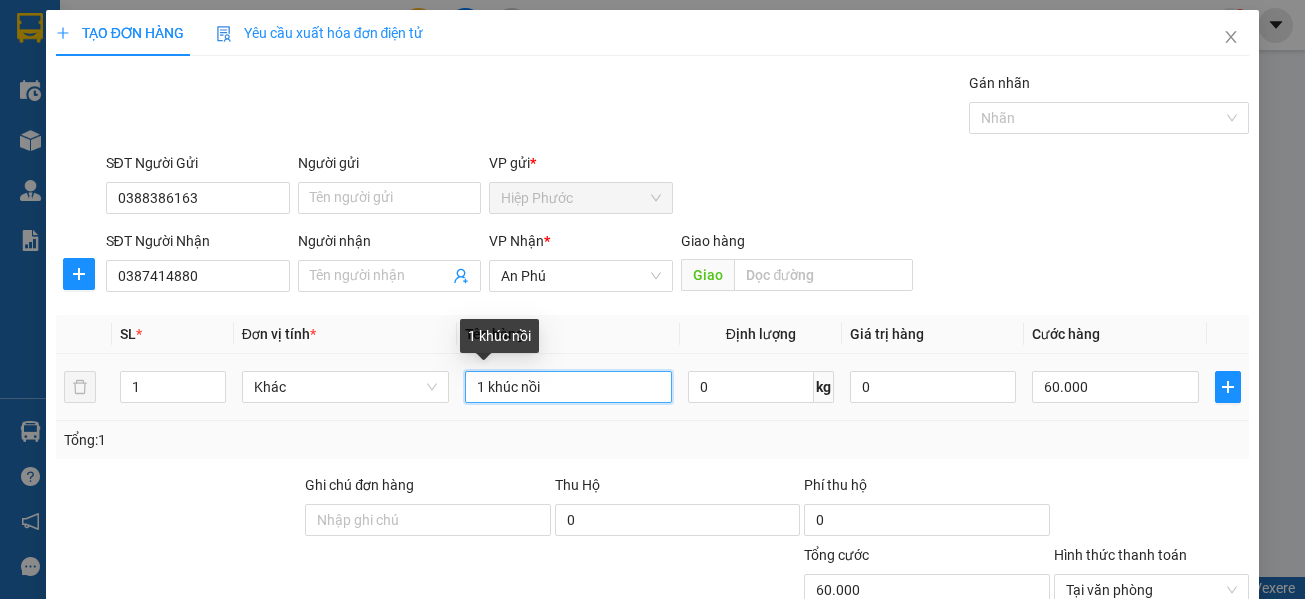 click on "1 khúc nồi" at bounding box center (568, 387) 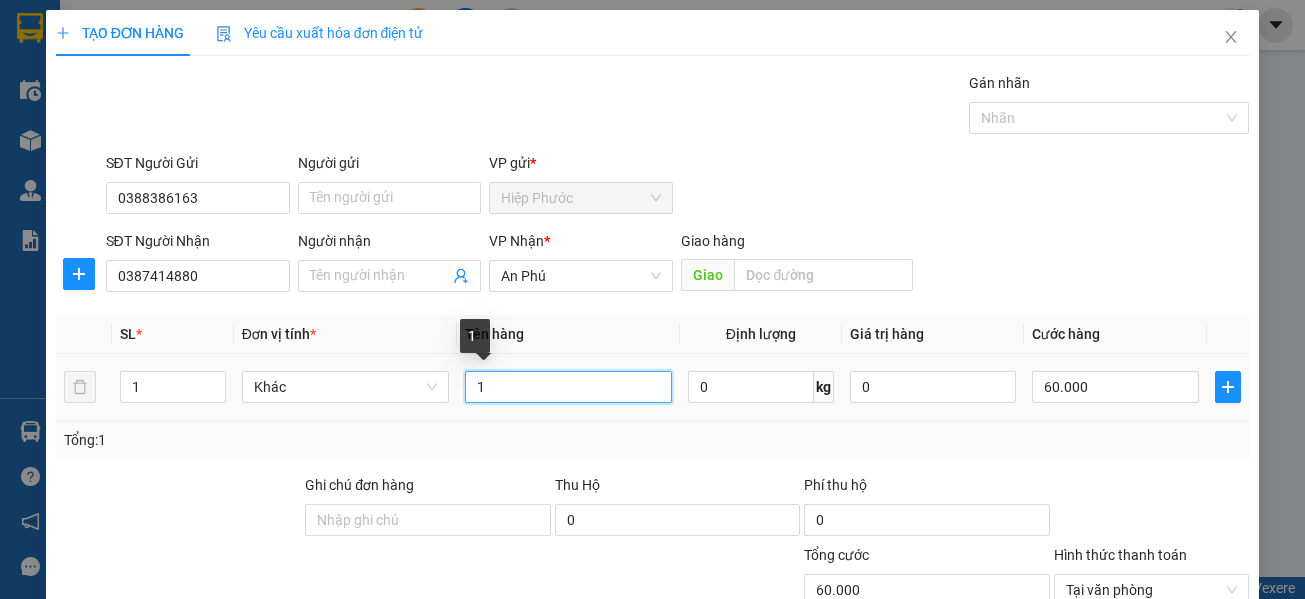 type on "1" 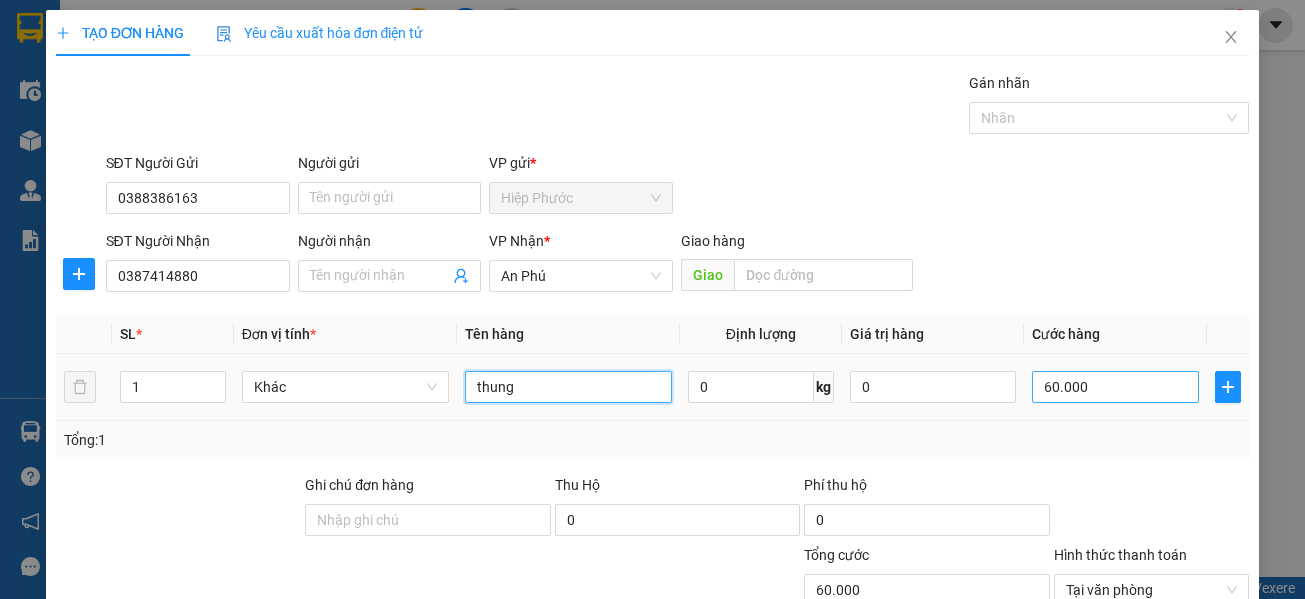 type on "thung" 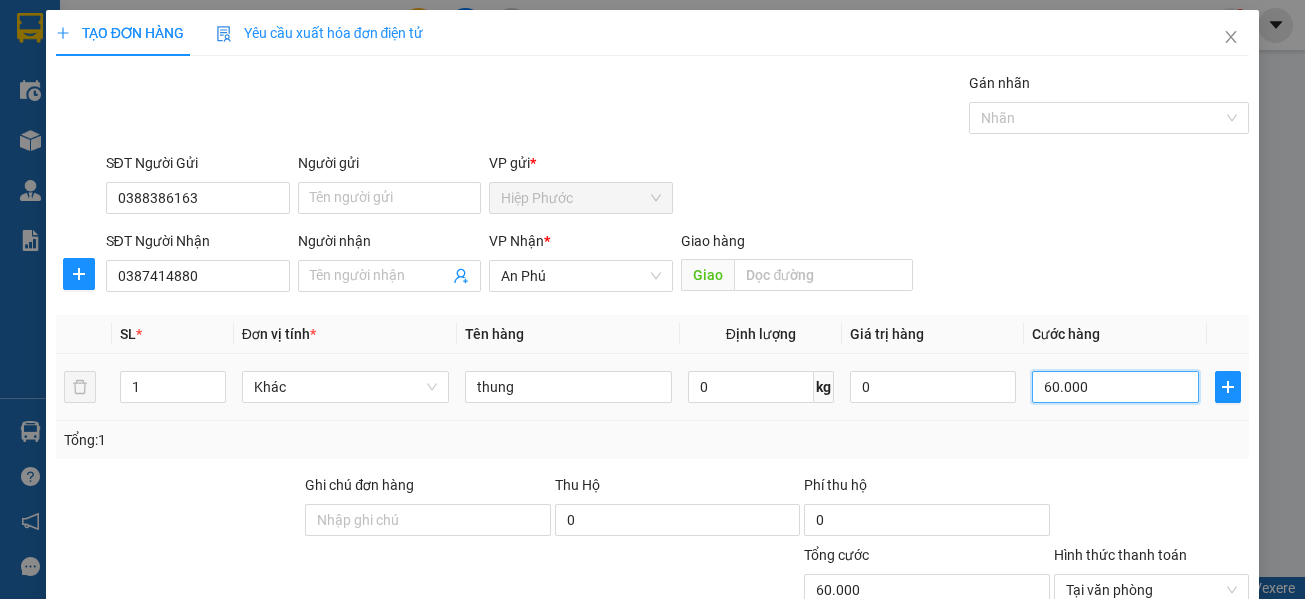 click on "60.000" at bounding box center (1115, 387) 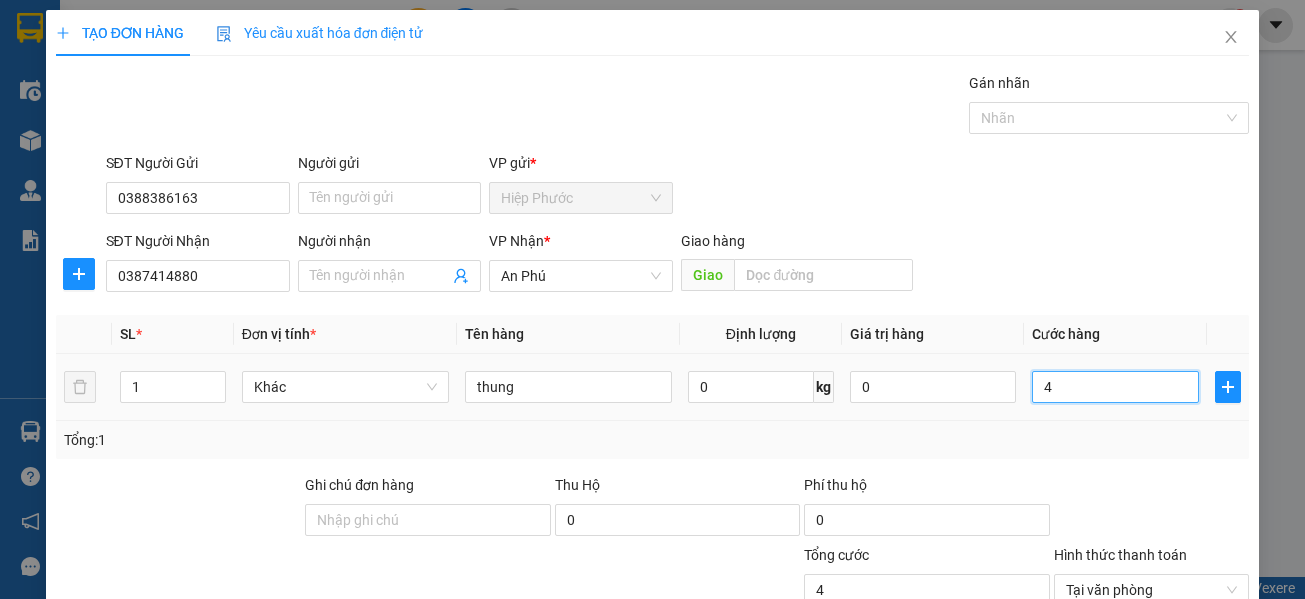 type on "40" 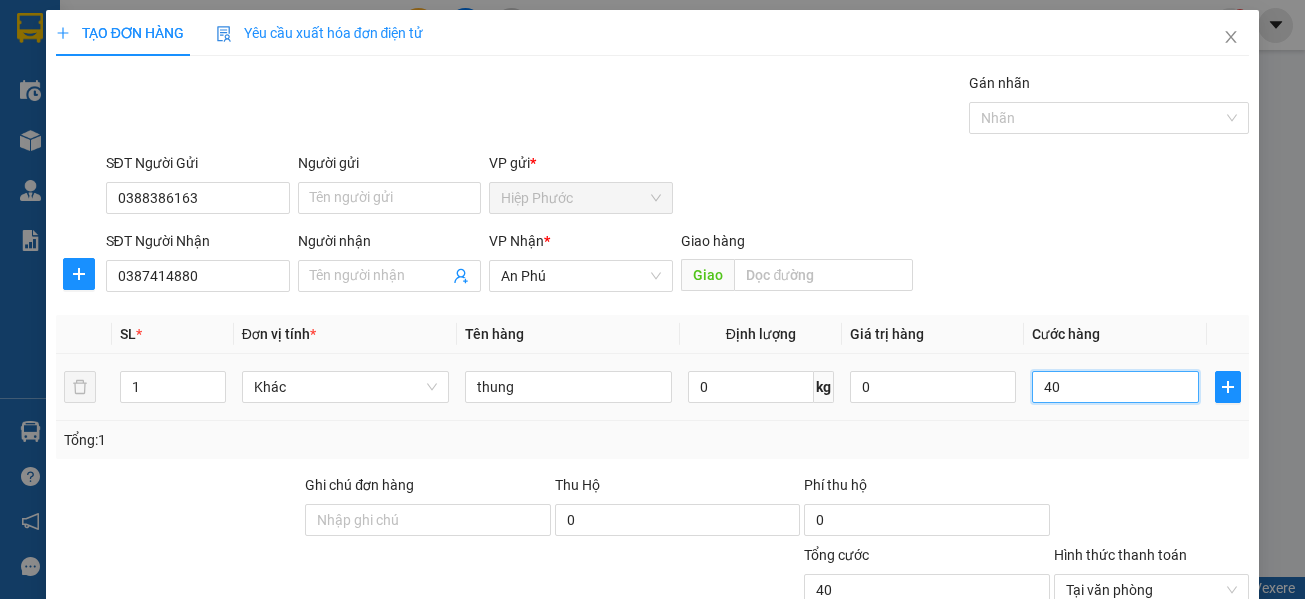 scroll, scrollTop: 141, scrollLeft: 0, axis: vertical 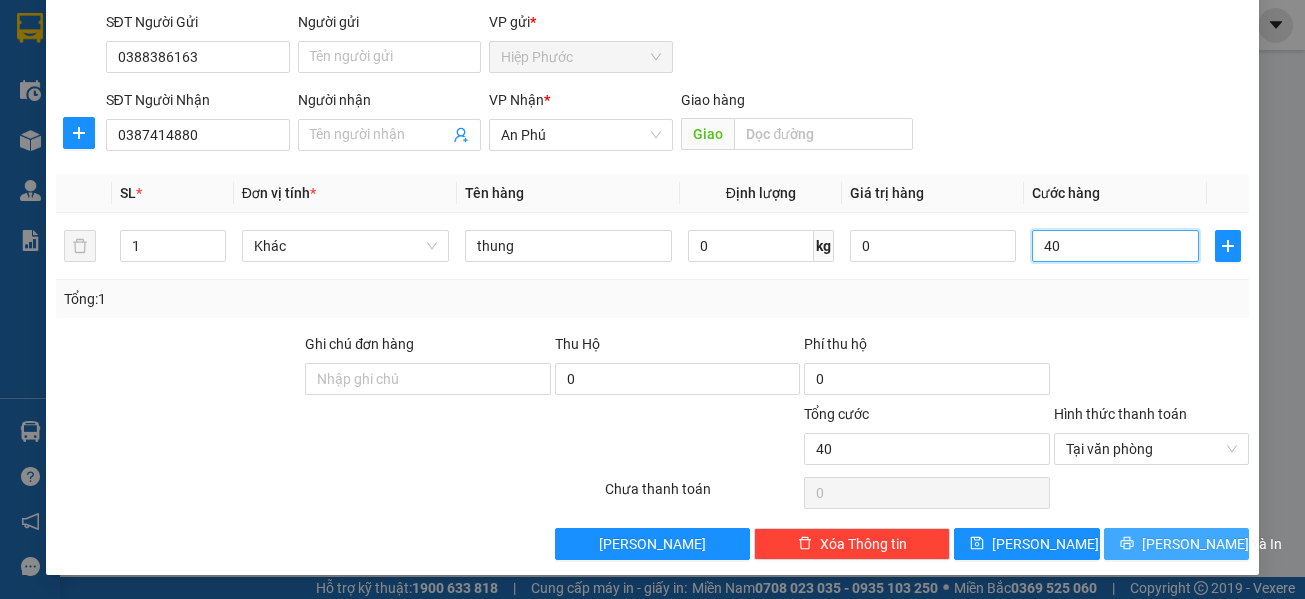 type on "40" 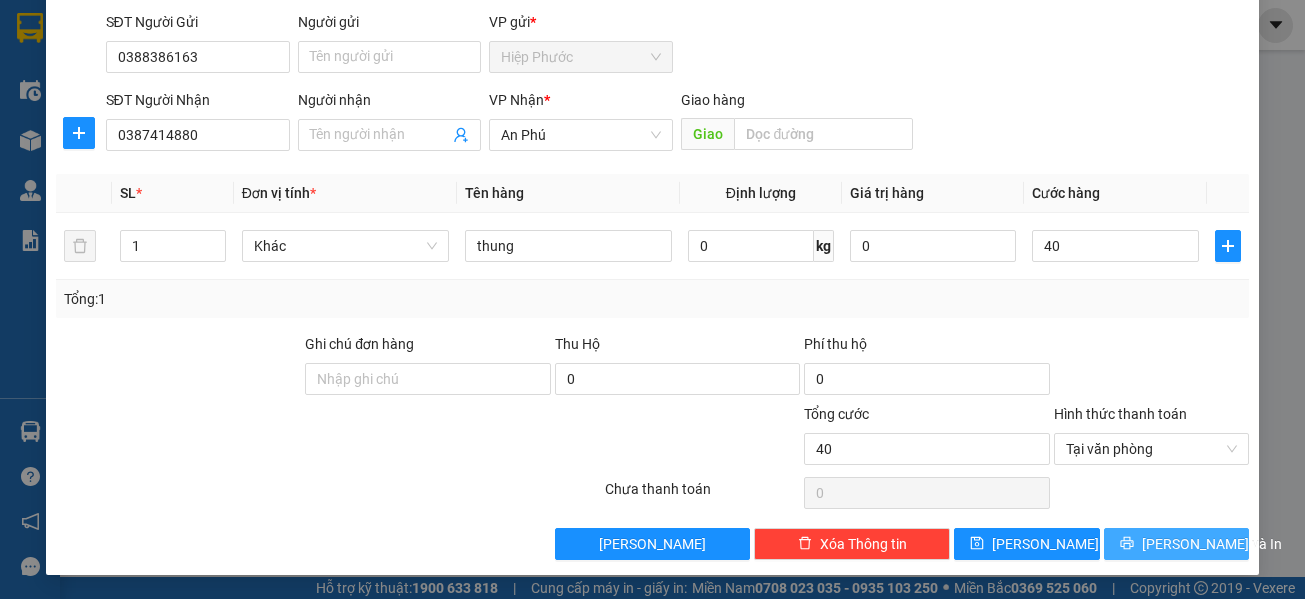 type on "40.000" 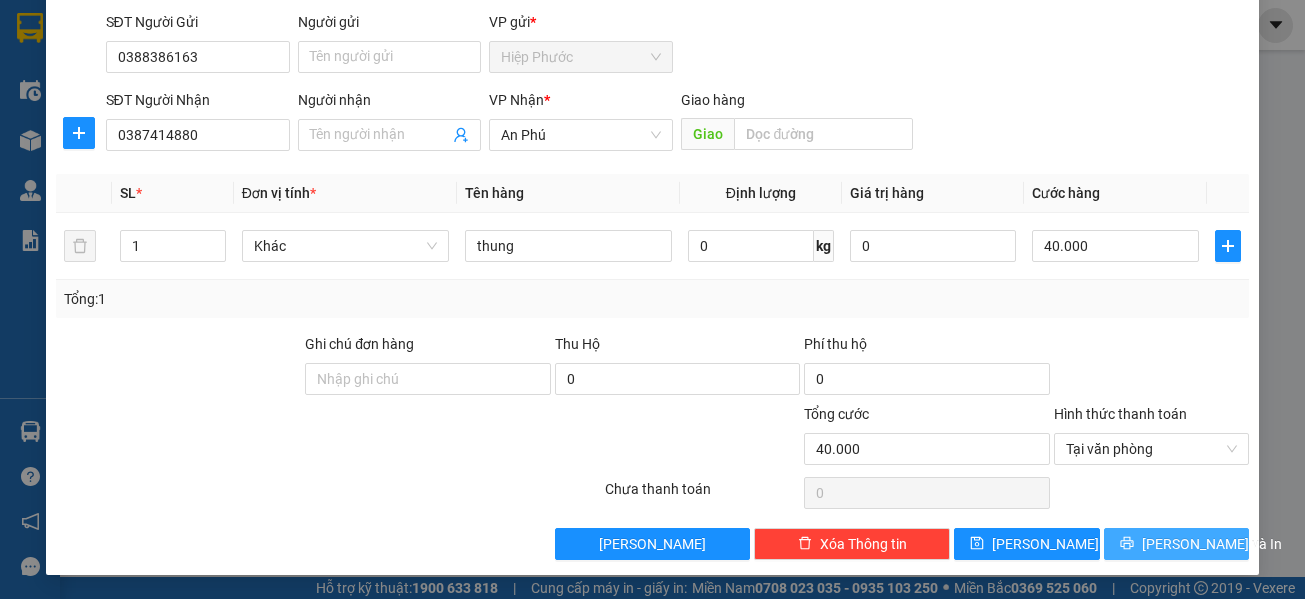 click on "[PERSON_NAME] và In" at bounding box center (1212, 544) 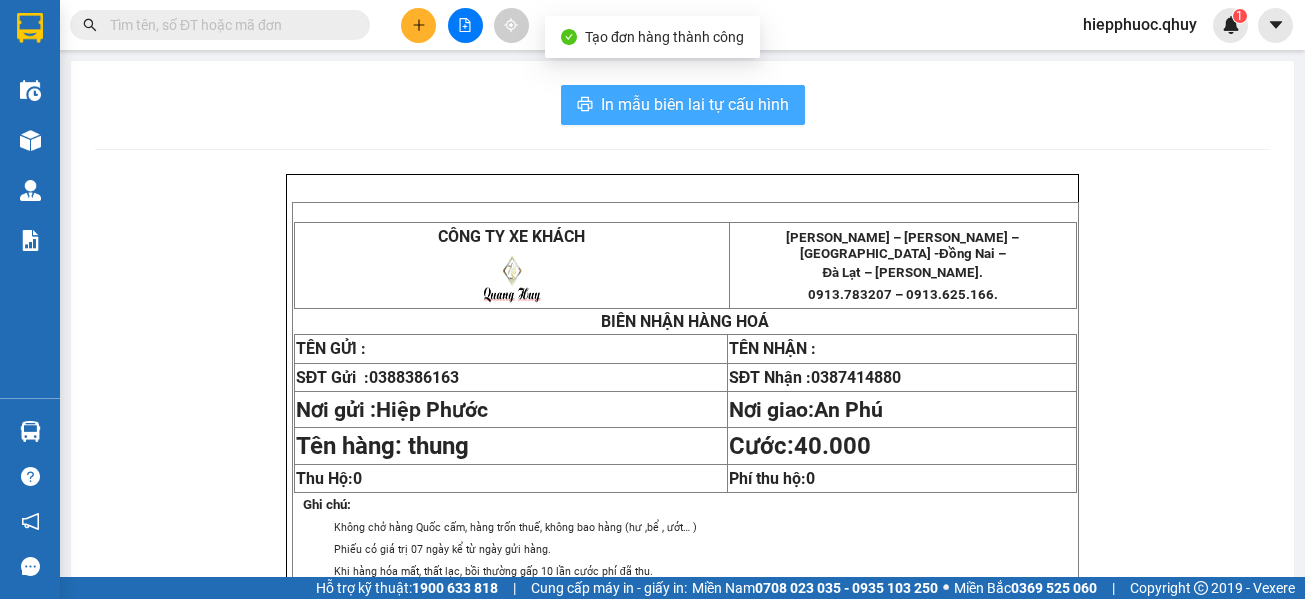 click on "In mẫu biên lai tự cấu hình" at bounding box center [695, 104] 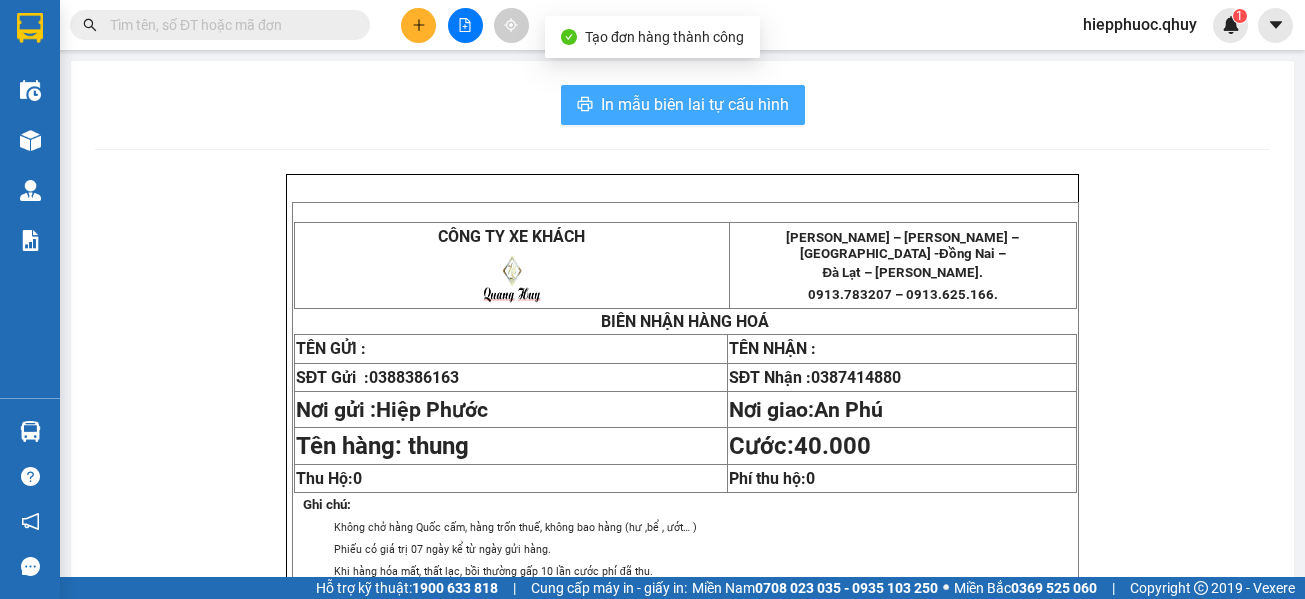 scroll, scrollTop: 0, scrollLeft: 0, axis: both 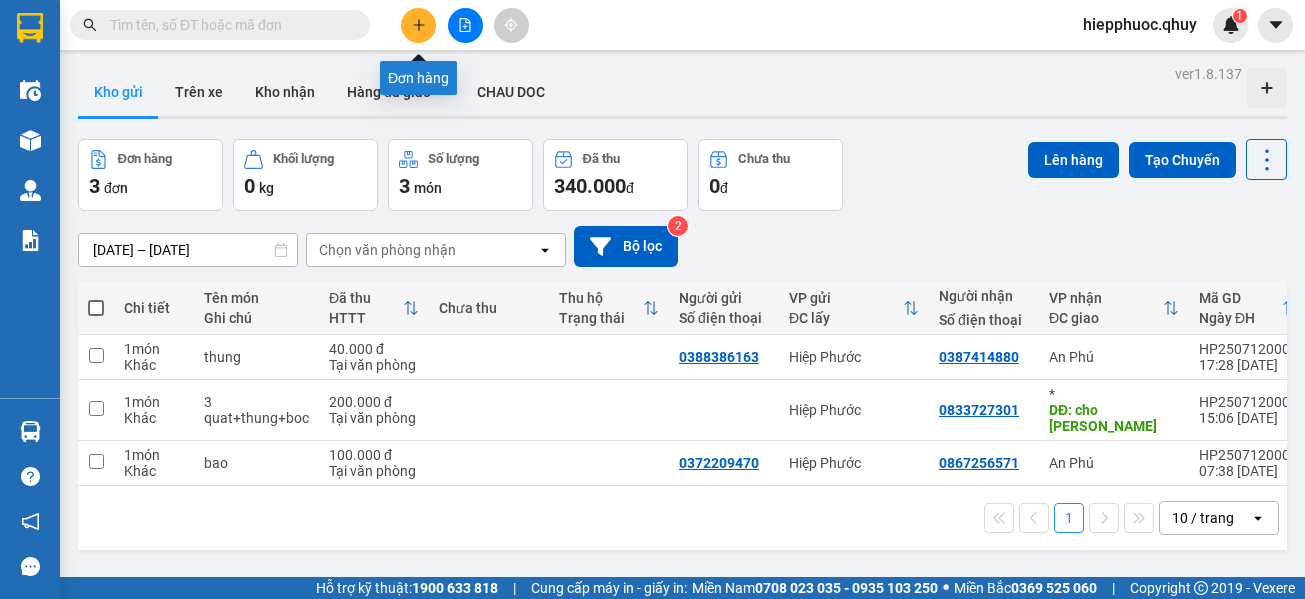 click at bounding box center (418, 25) 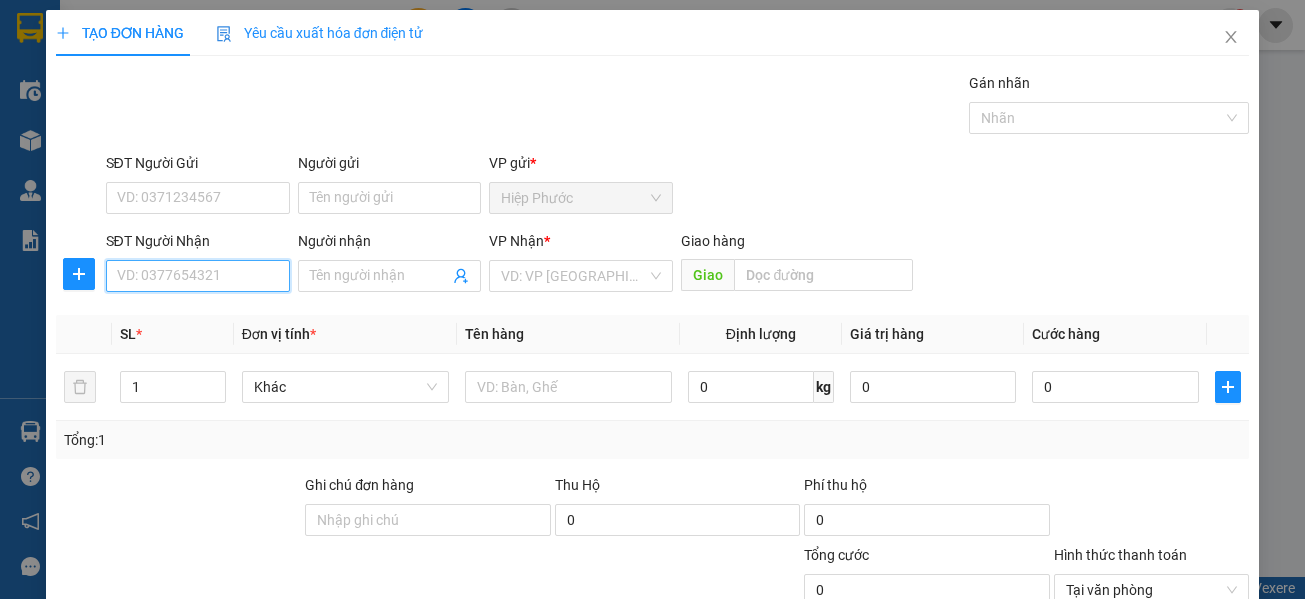 click on "SĐT Người Nhận" at bounding box center [198, 276] 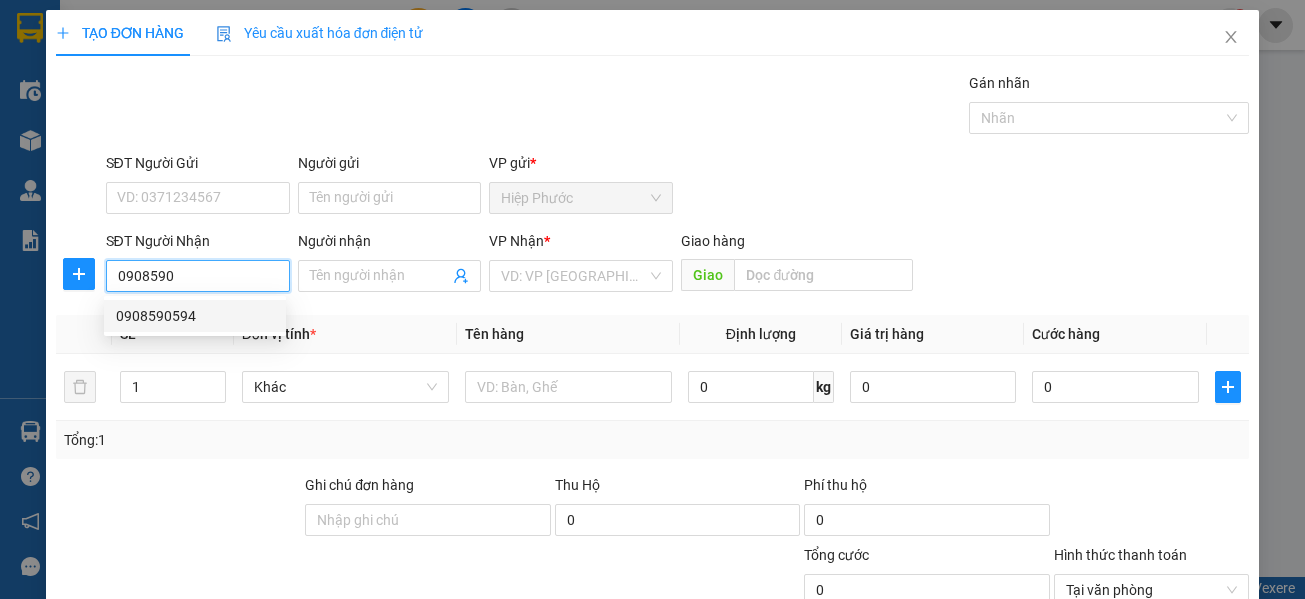 click on "0908590594" at bounding box center [195, 316] 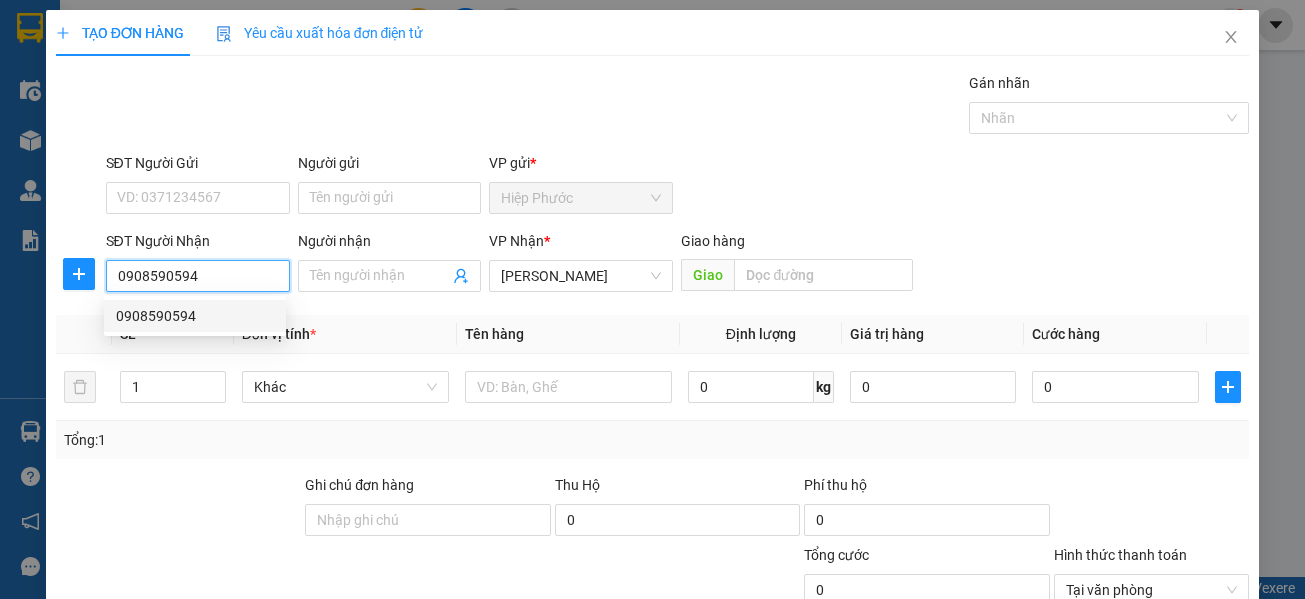 type on "50.000" 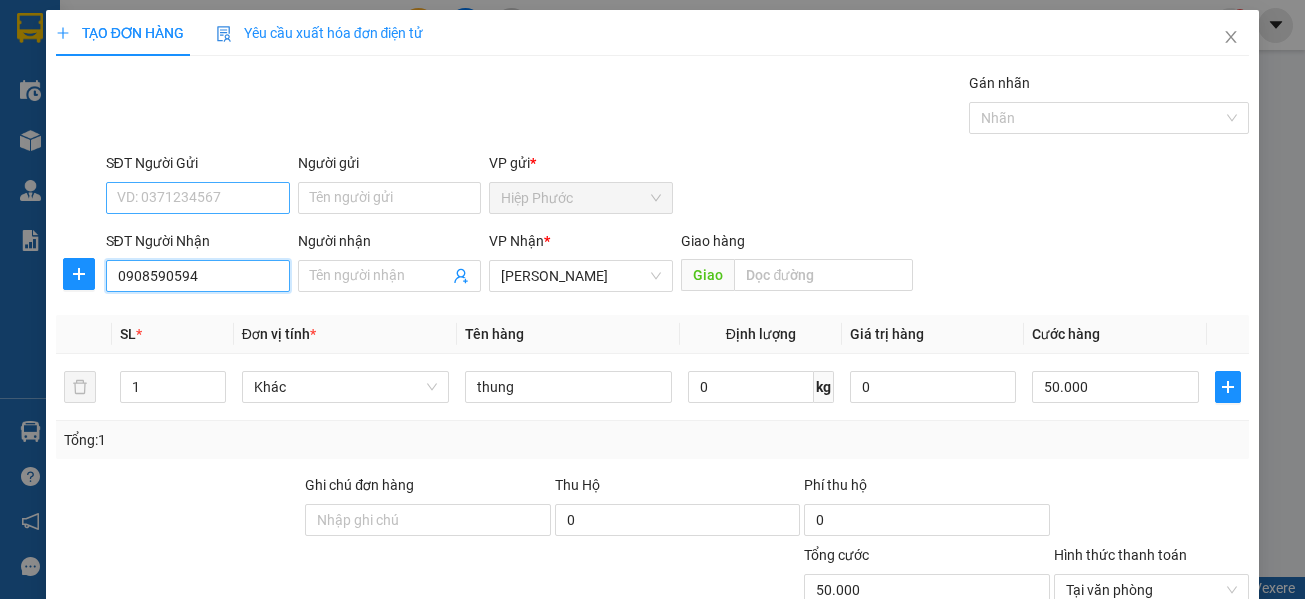type on "0908590594" 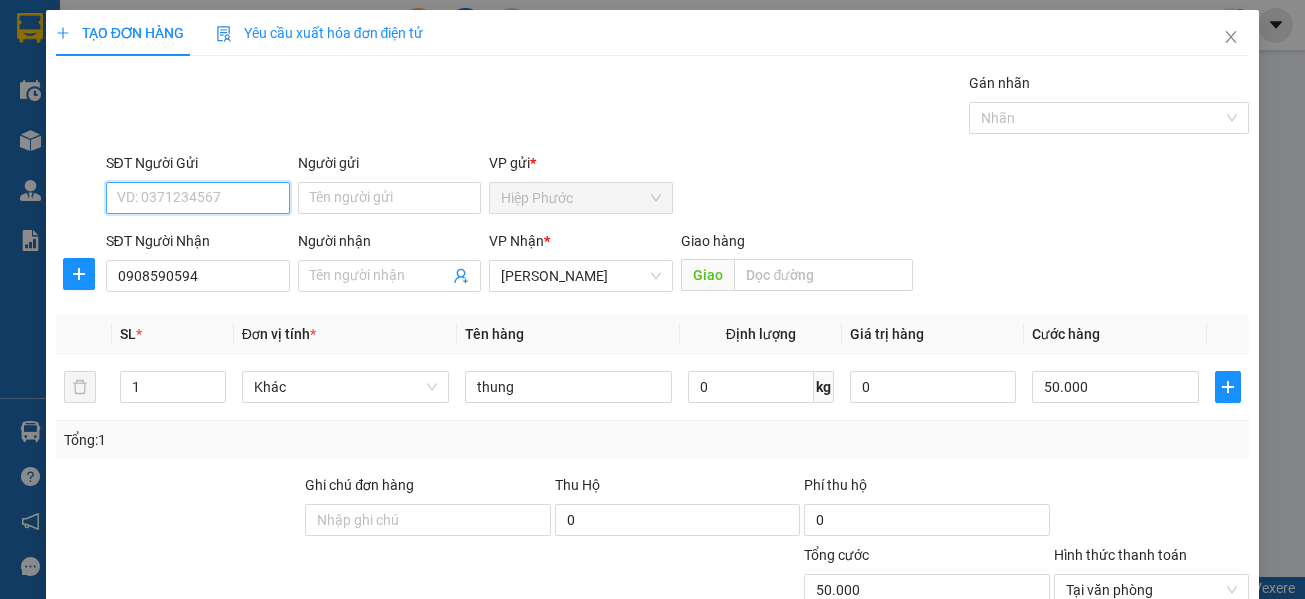 click on "SĐT Người Gửi" at bounding box center (198, 198) 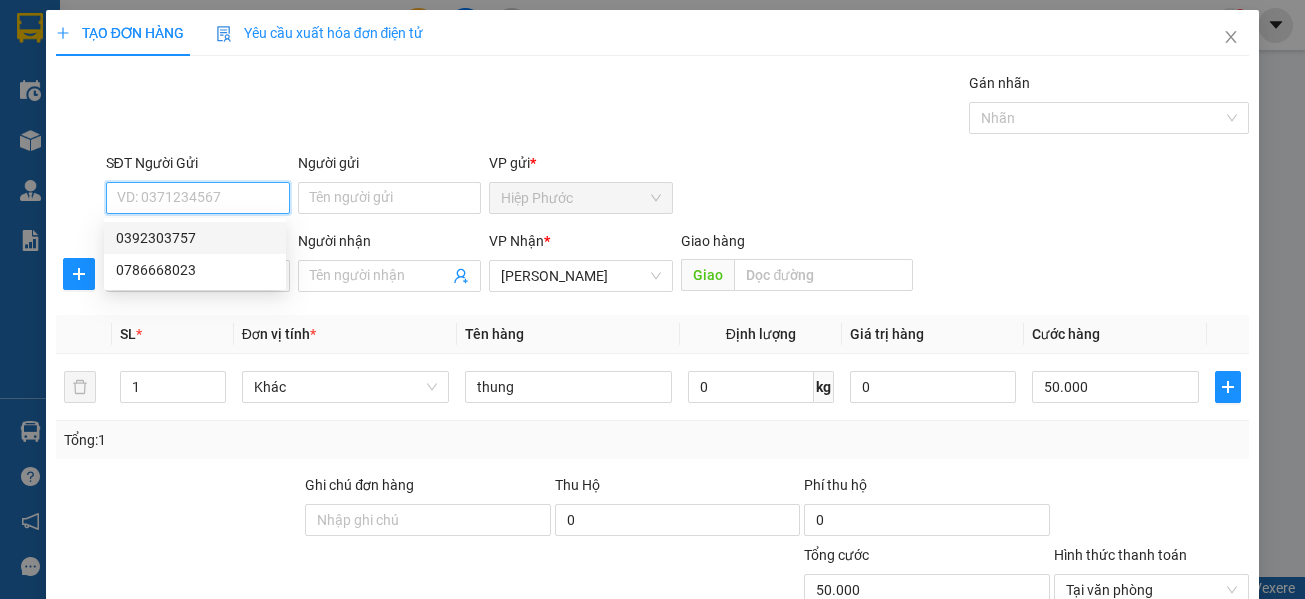 click on "0392303757" at bounding box center (195, 238) 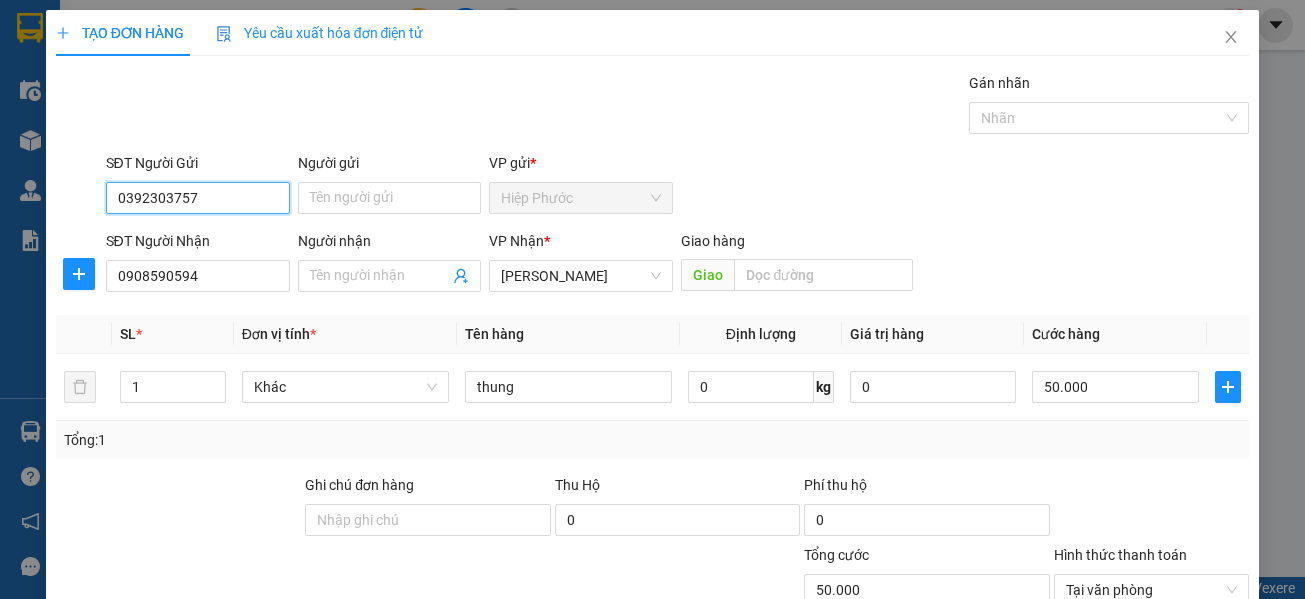scroll, scrollTop: 141, scrollLeft: 0, axis: vertical 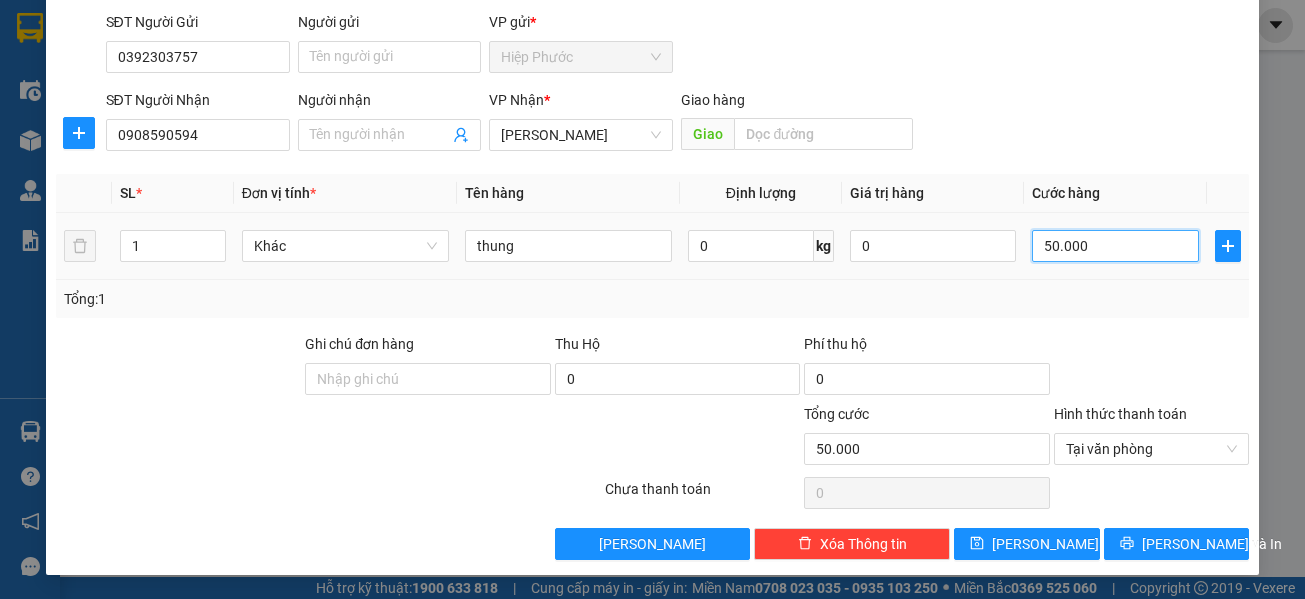 click on "50.000" at bounding box center [1115, 246] 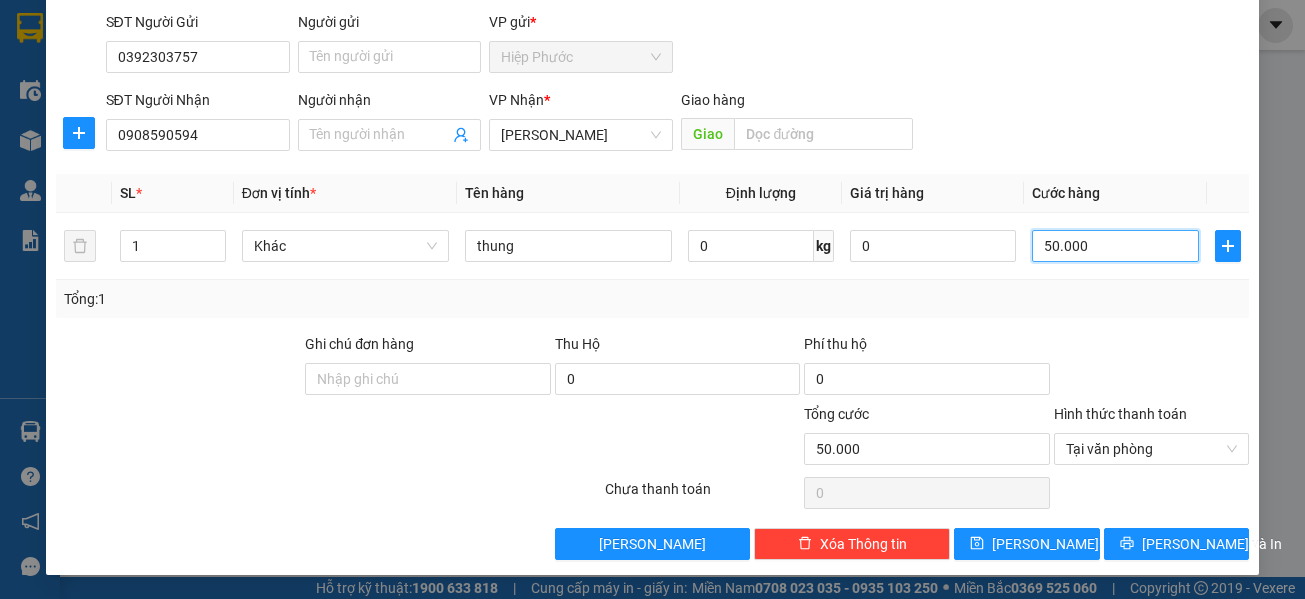 type on "4" 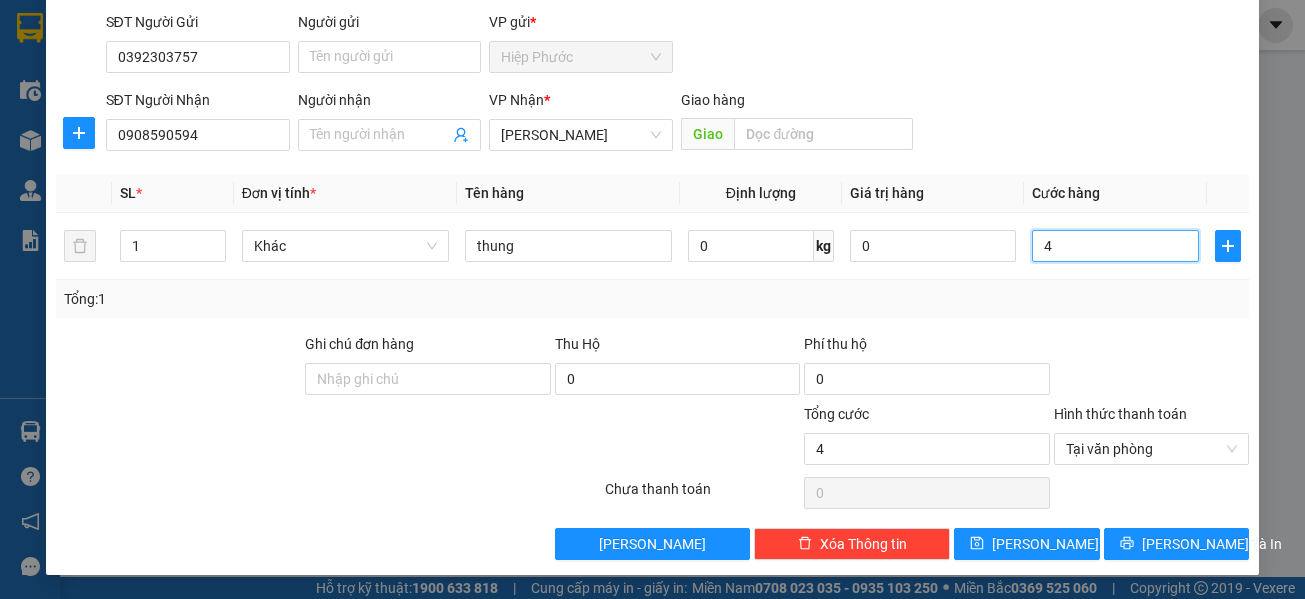 type on "40" 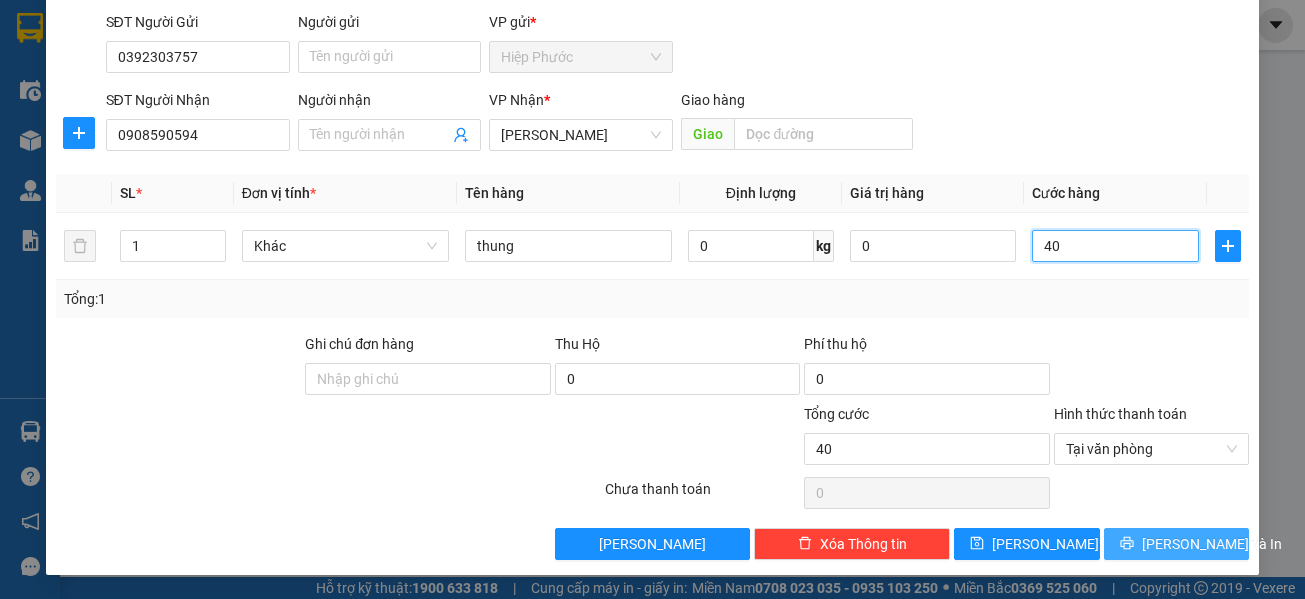 type on "40" 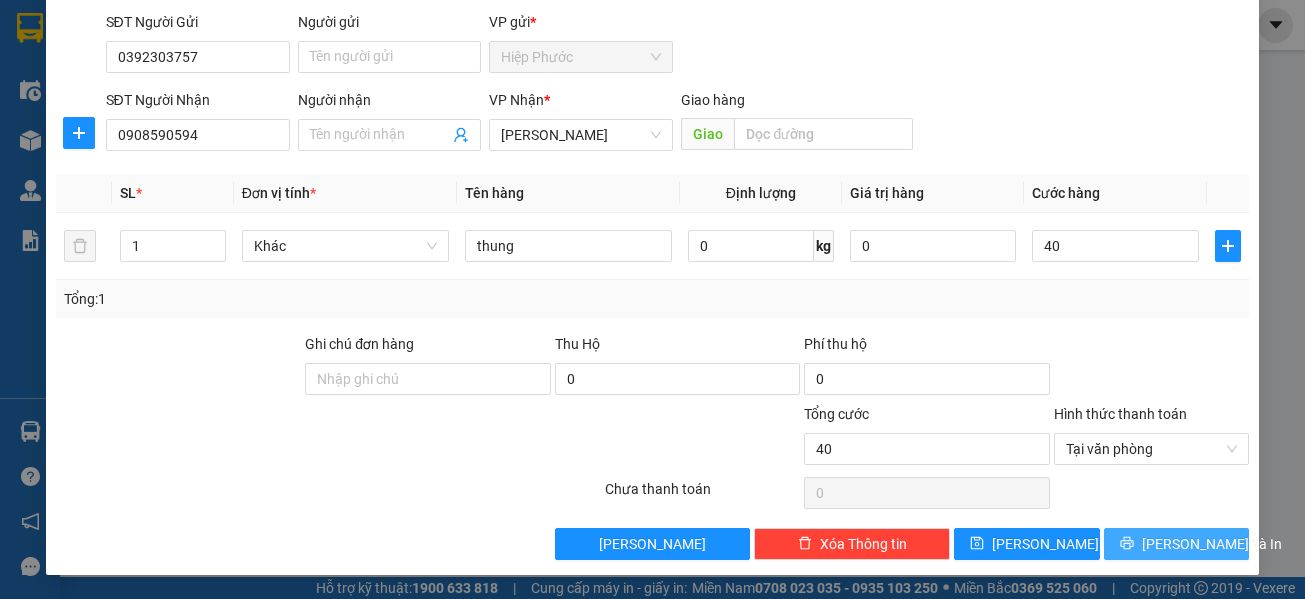 type on "40.000" 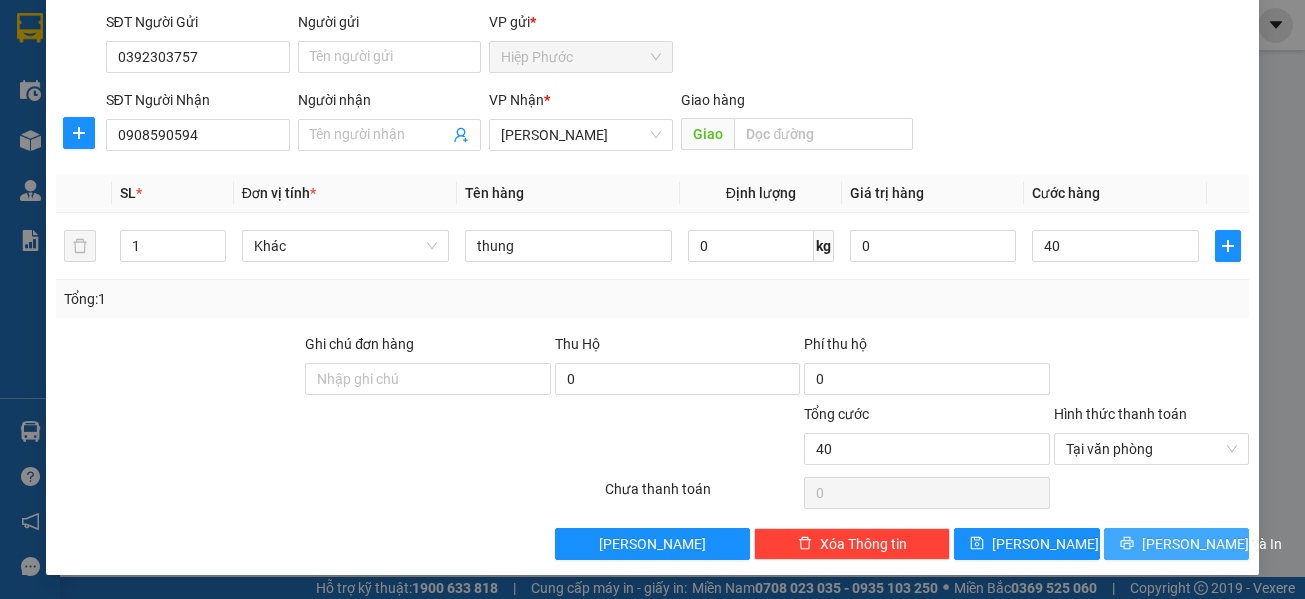 type on "40.000" 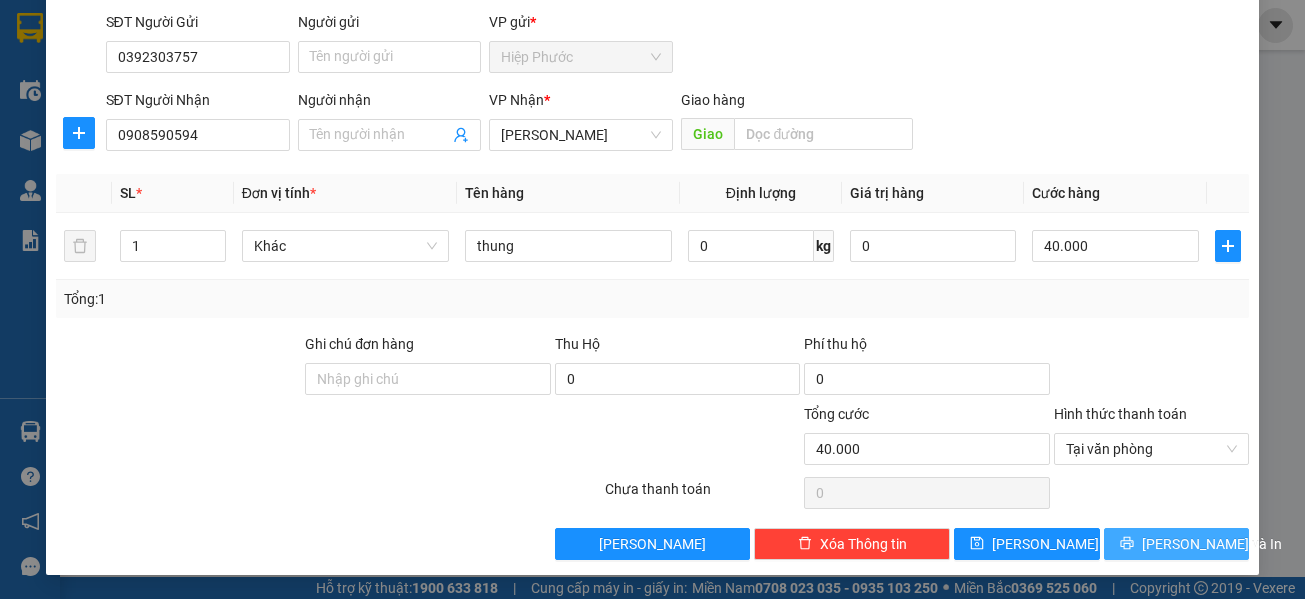 click on "[PERSON_NAME] và In" at bounding box center (1212, 544) 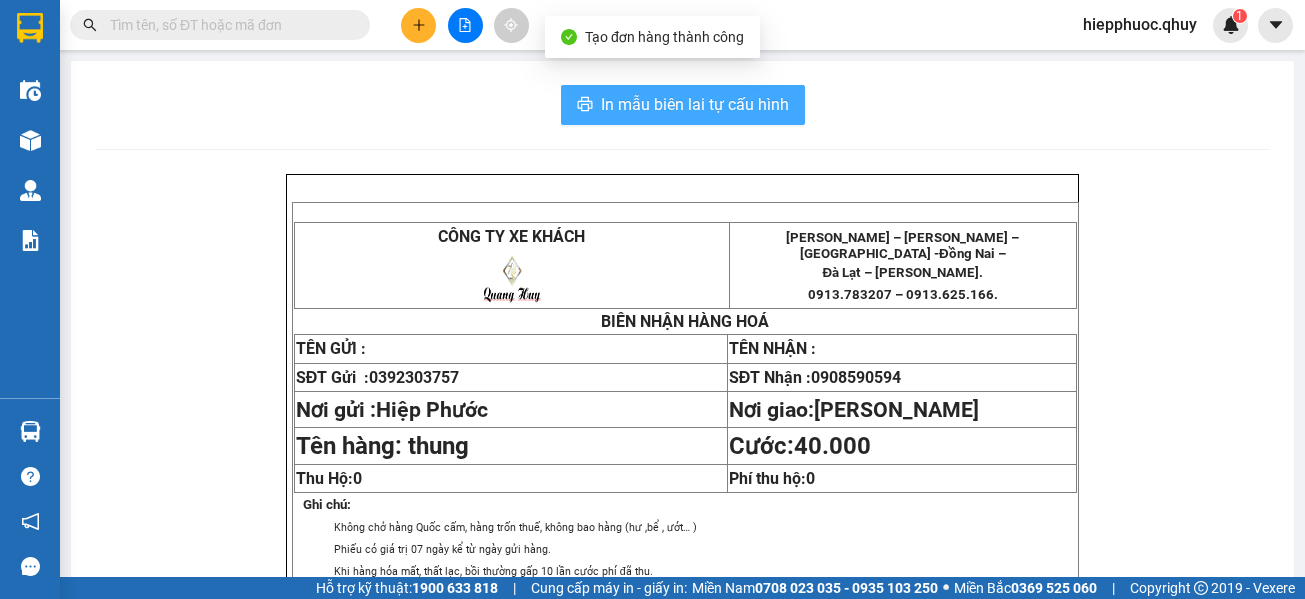 click on "In mẫu biên lai tự cấu hình" at bounding box center [683, 105] 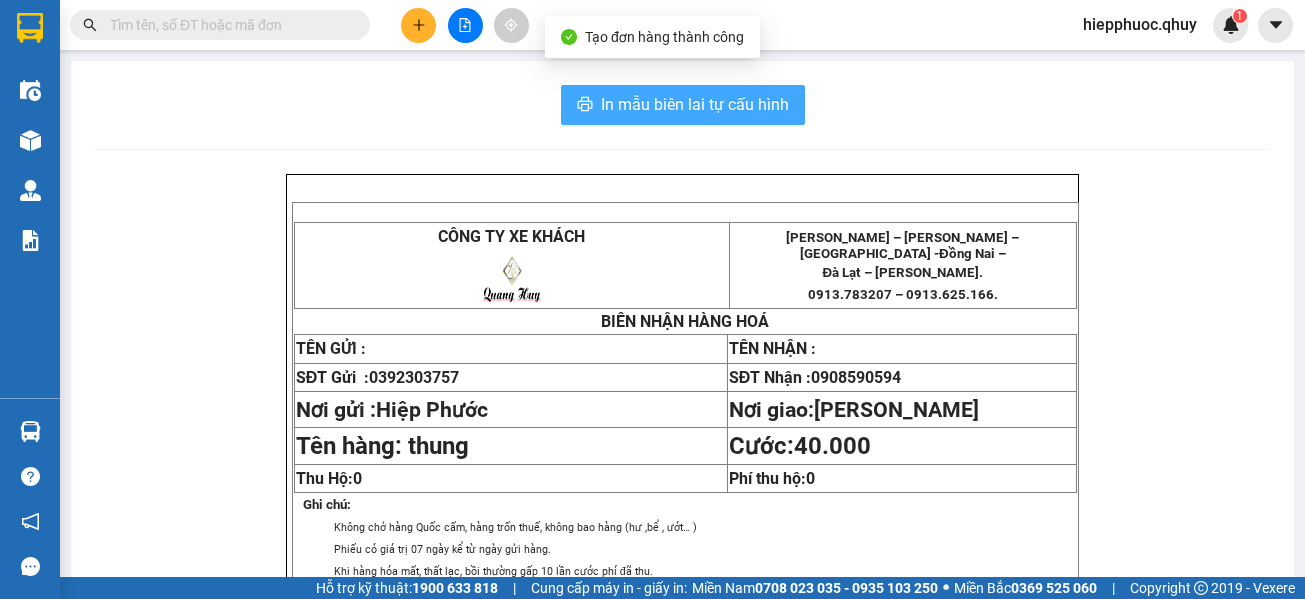 scroll, scrollTop: 0, scrollLeft: 0, axis: both 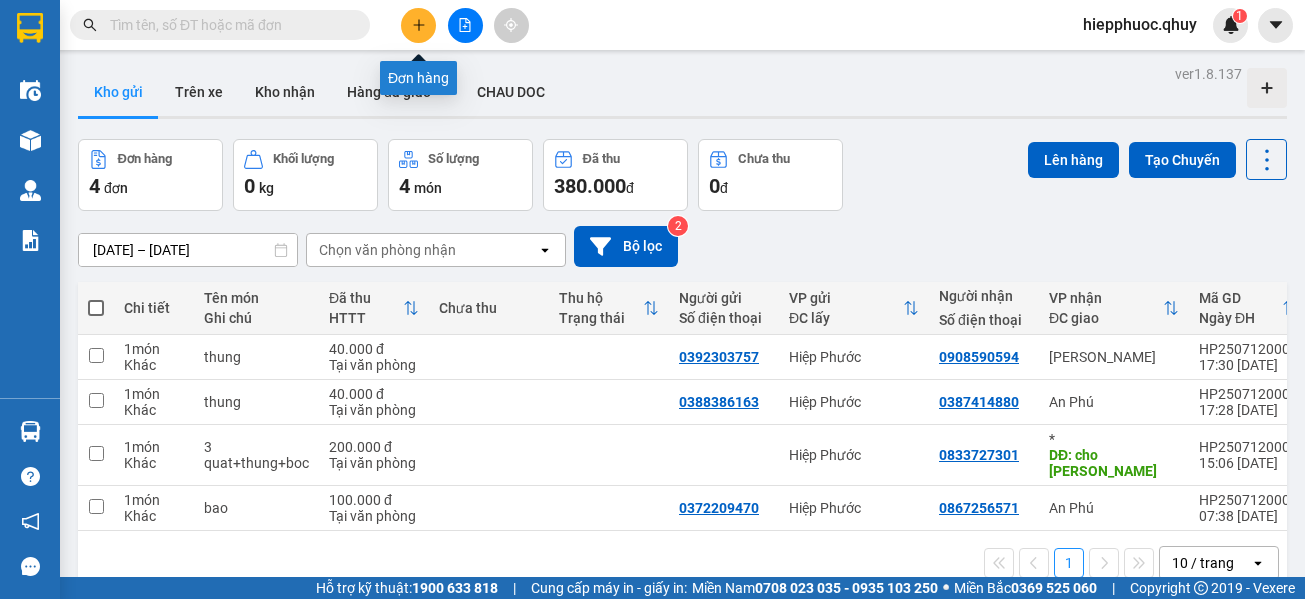 click at bounding box center [418, 25] 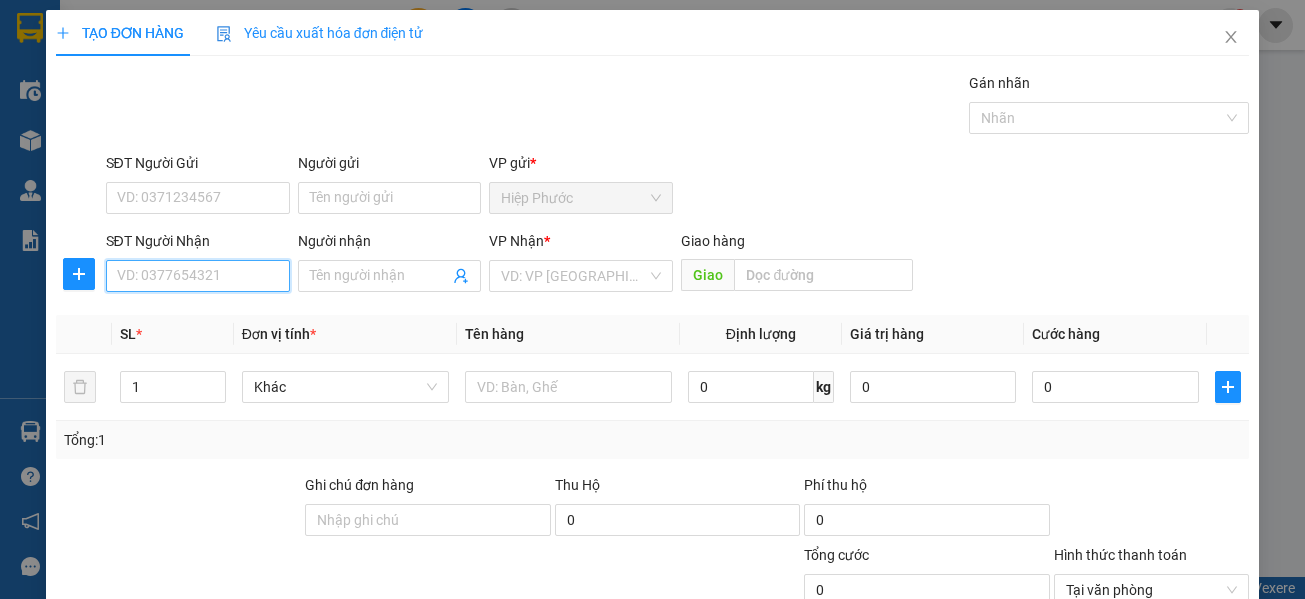 click on "SĐT Người Nhận" at bounding box center [198, 276] 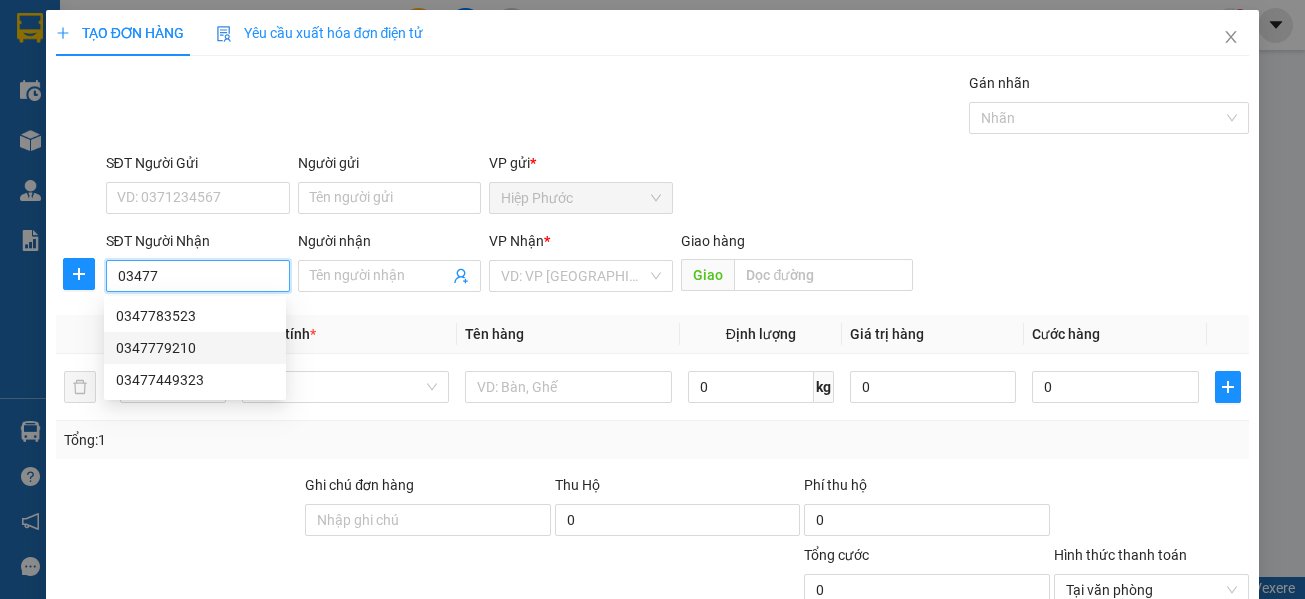 click on "0347779210" at bounding box center [195, 348] 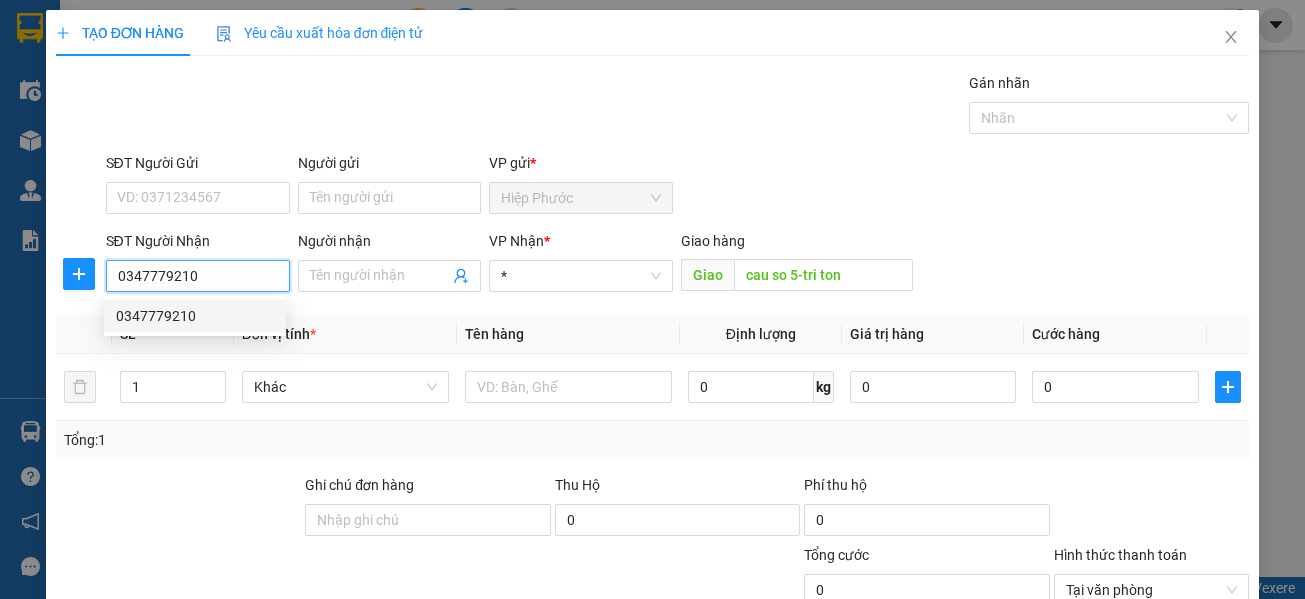 type on "50.000" 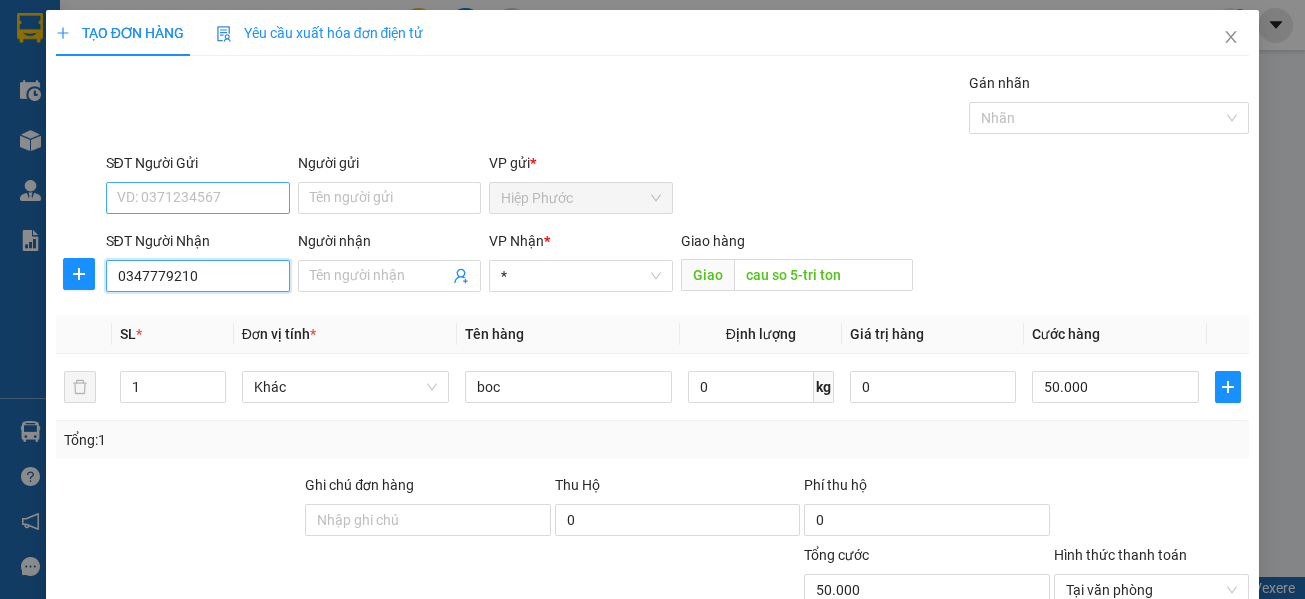 type on "0347779210" 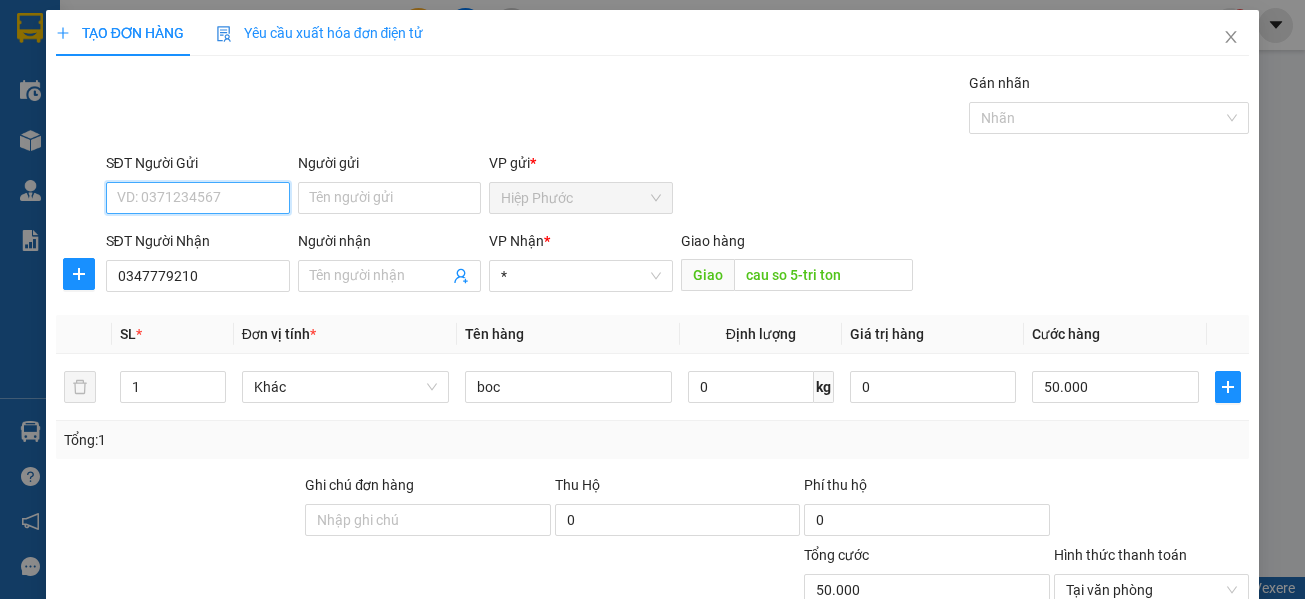 click on "SĐT Người Gửi" at bounding box center [198, 198] 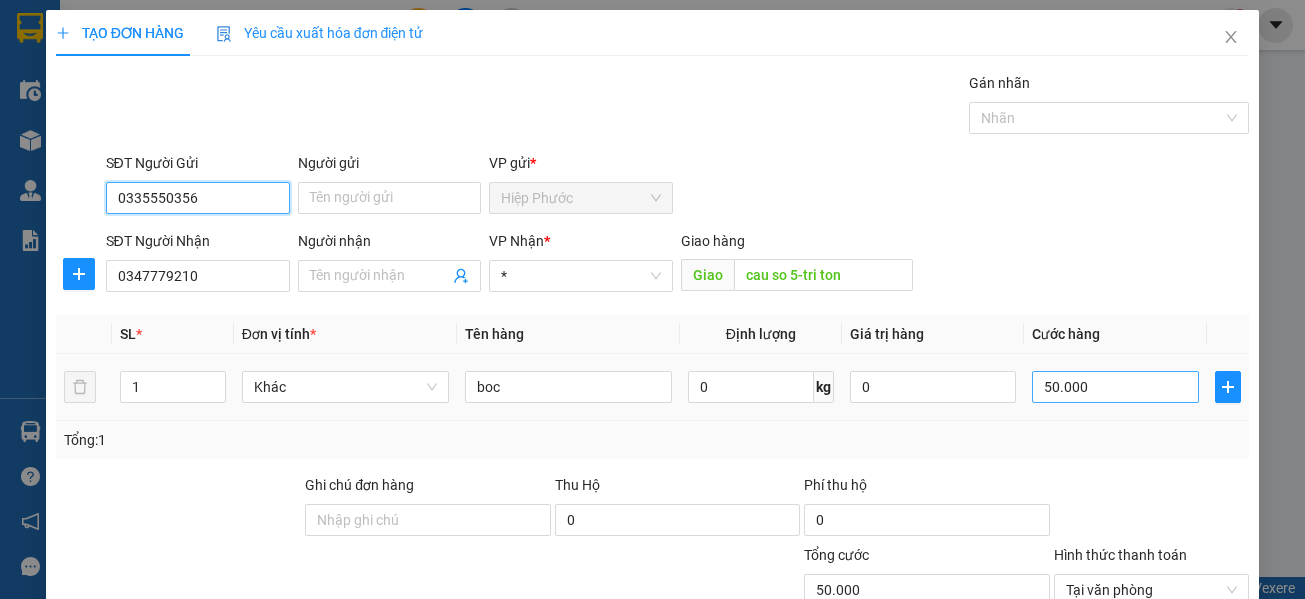 type on "0335550356" 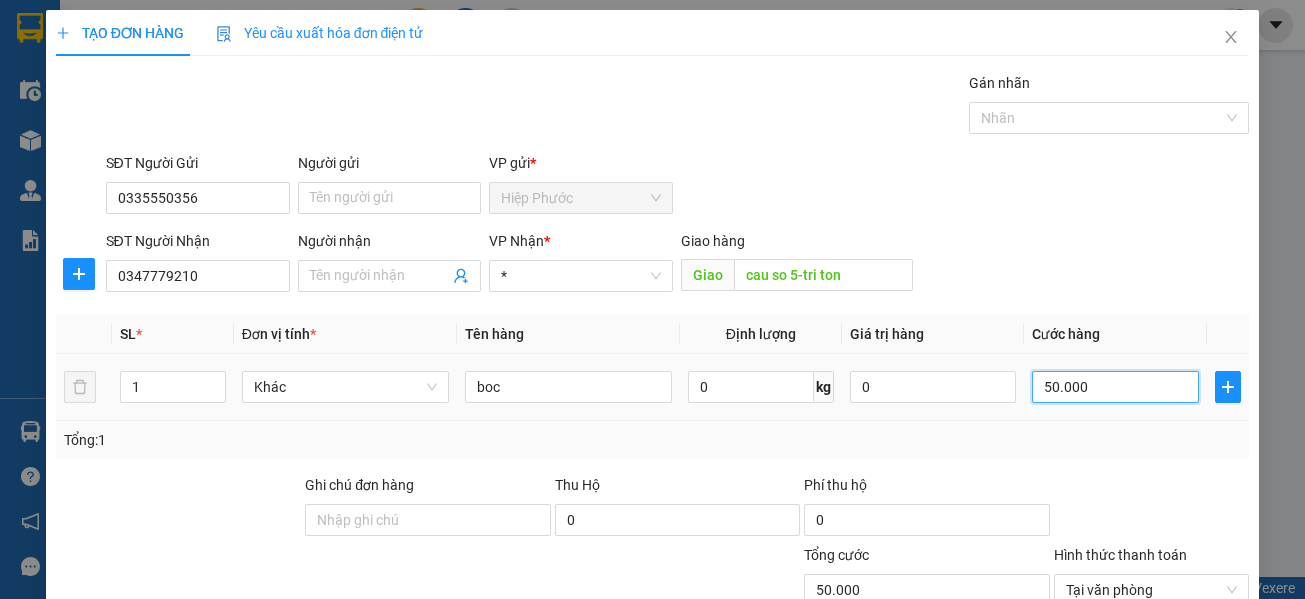 click on "50.000" at bounding box center [1115, 387] 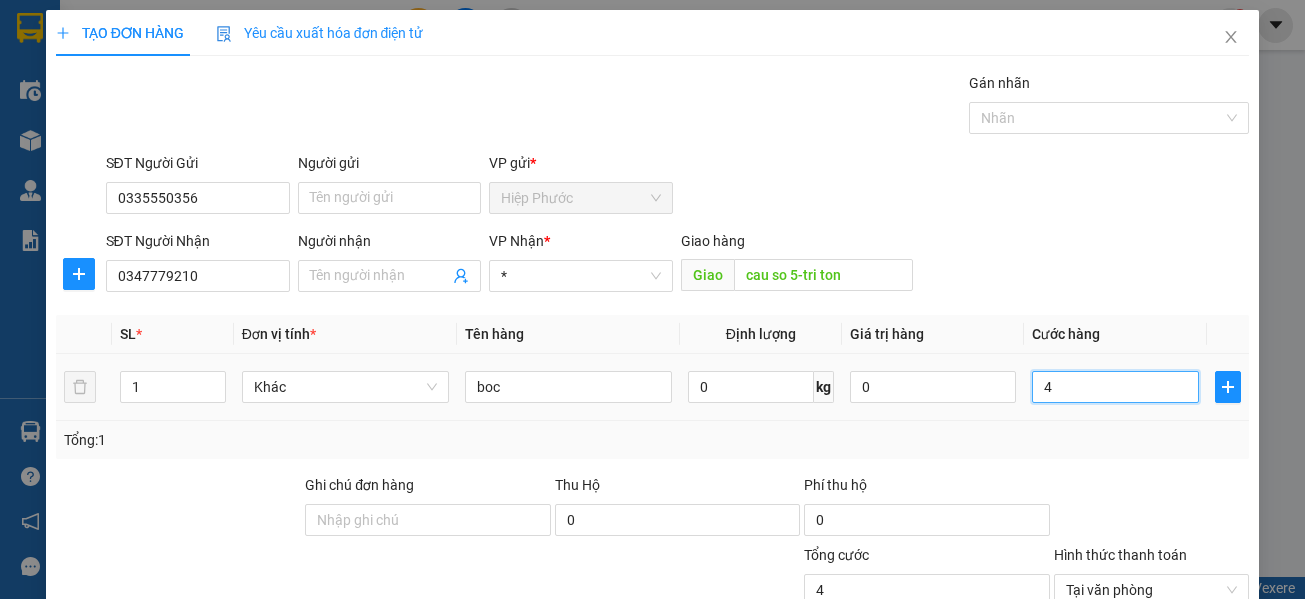 type on "40" 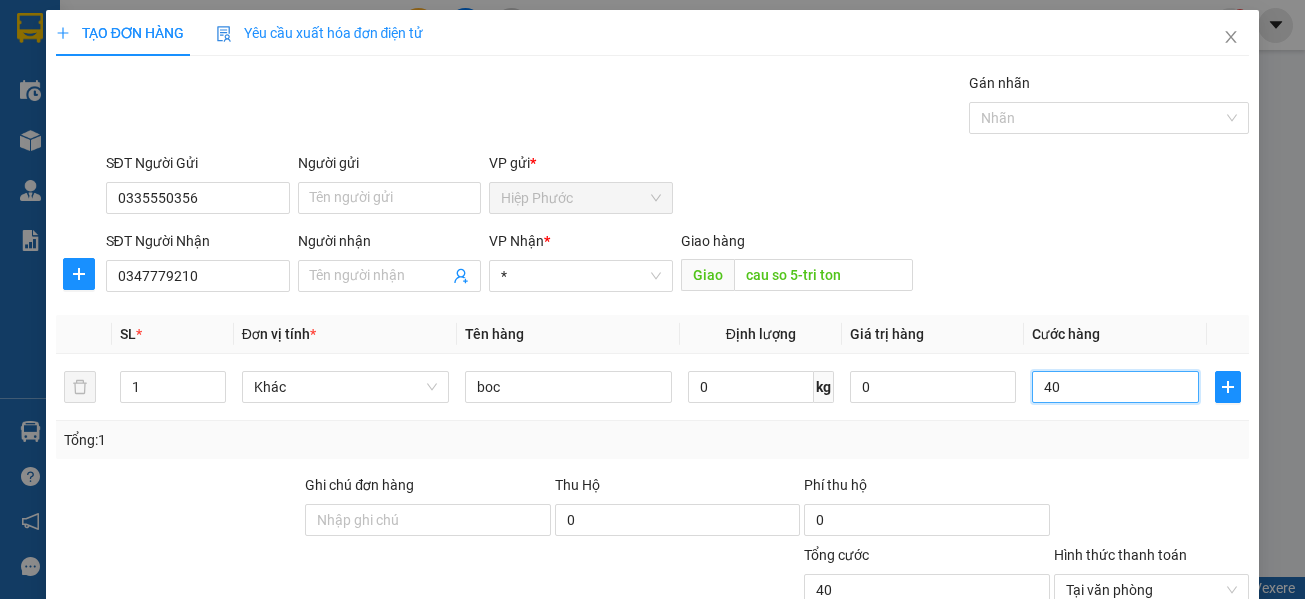 scroll, scrollTop: 141, scrollLeft: 0, axis: vertical 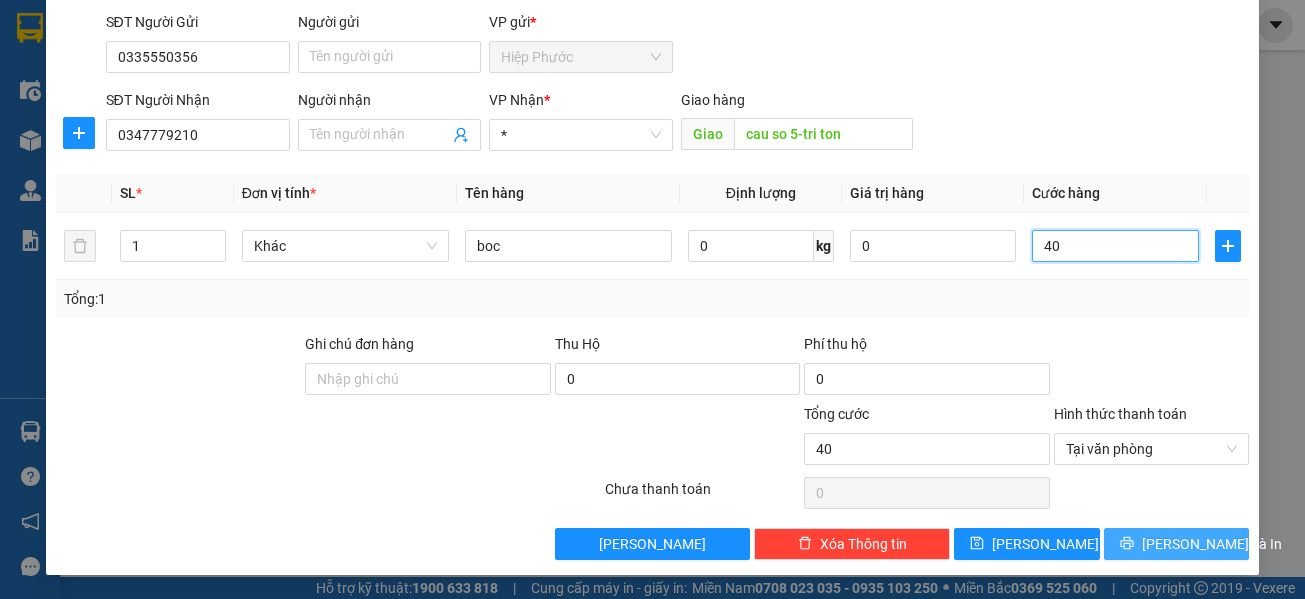 type on "40" 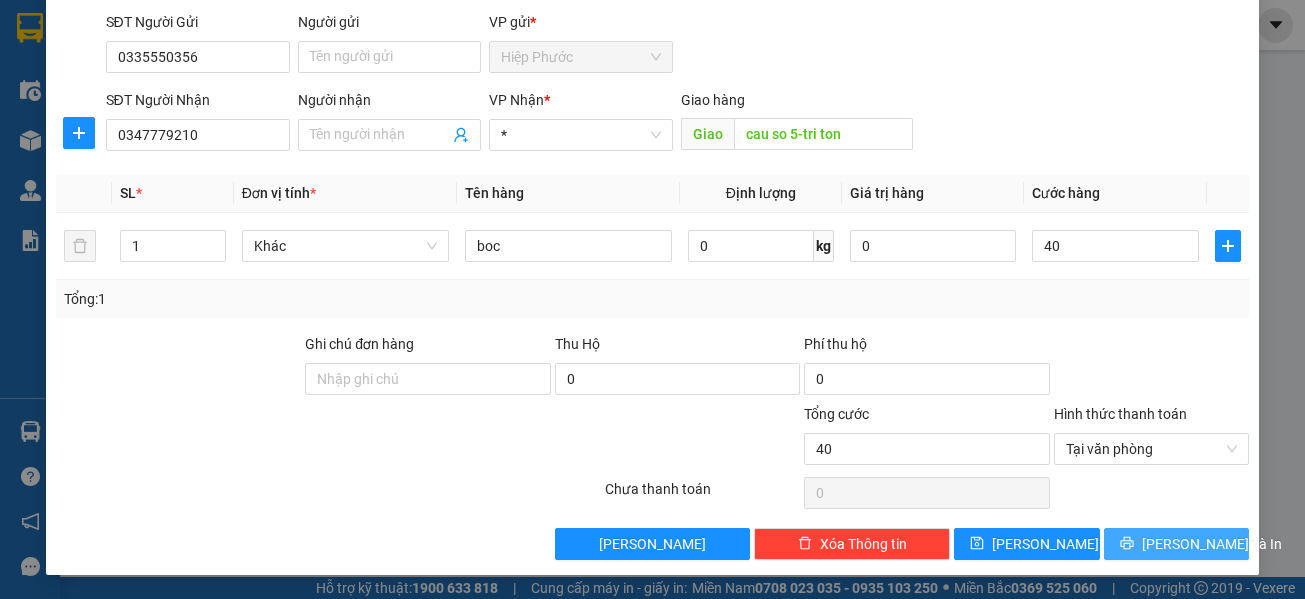 type on "40.000" 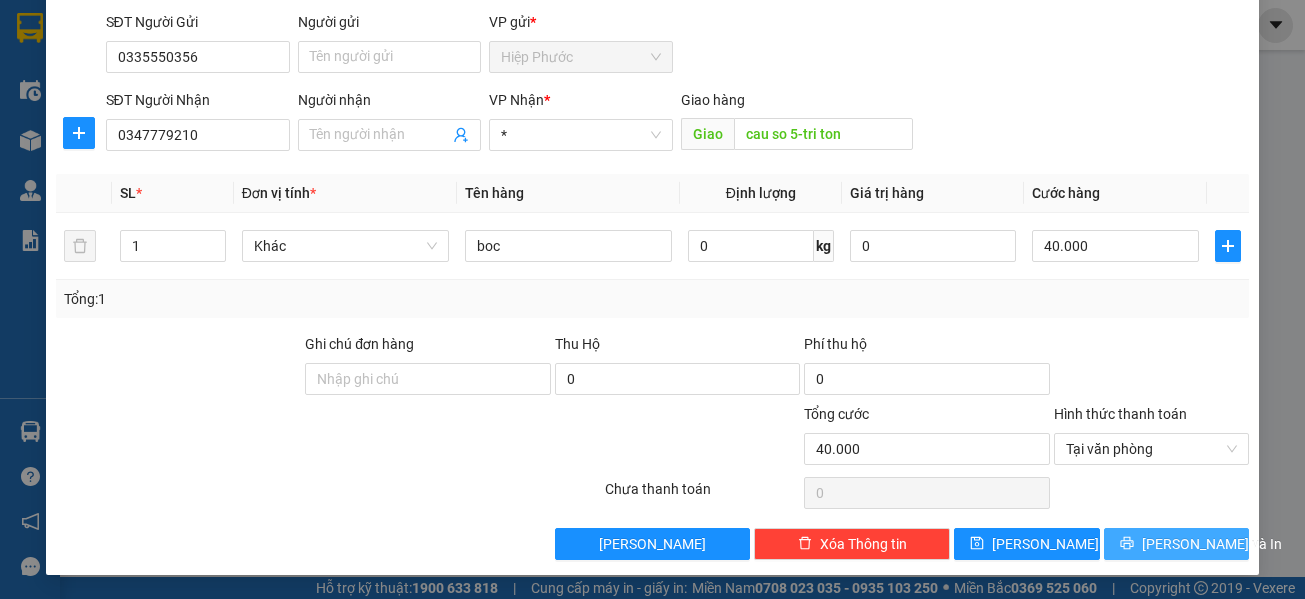 click on "[PERSON_NAME] và In" at bounding box center [1212, 544] 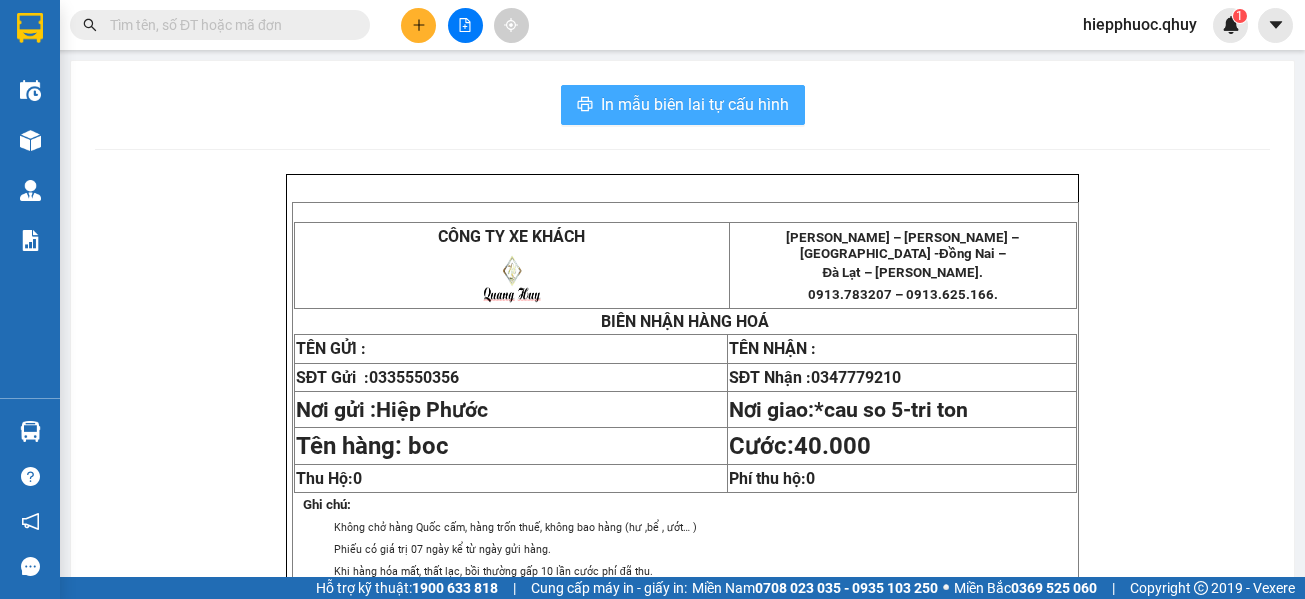 click on "In mẫu biên lai tự cấu hình" at bounding box center (695, 104) 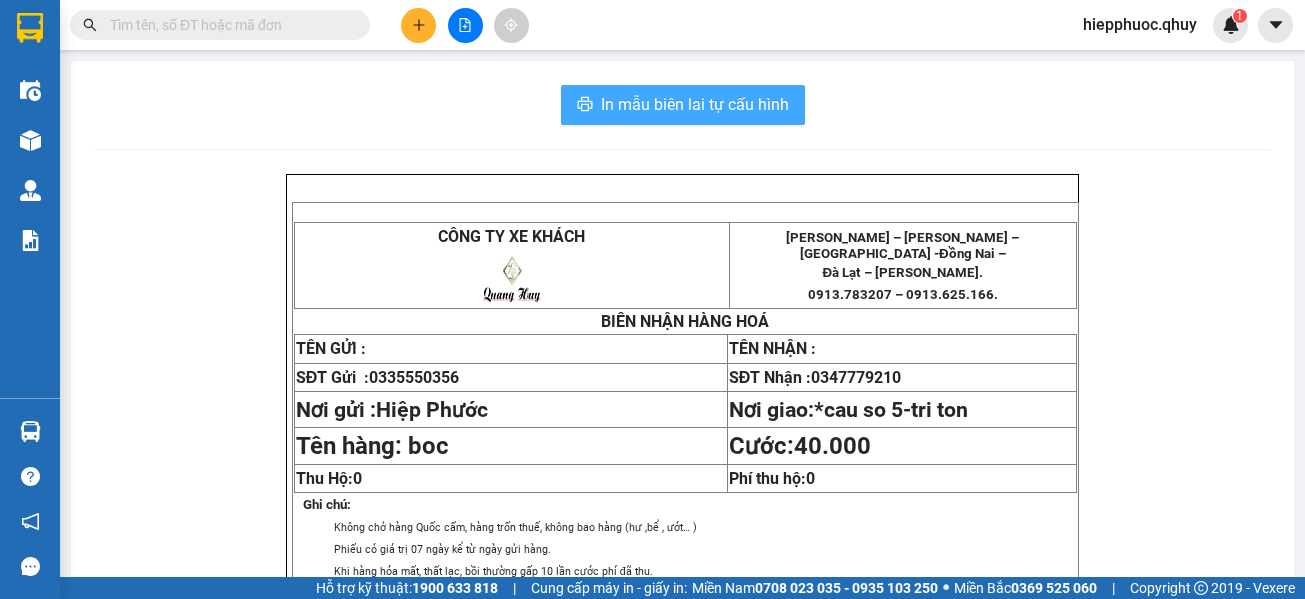 scroll, scrollTop: 0, scrollLeft: 0, axis: both 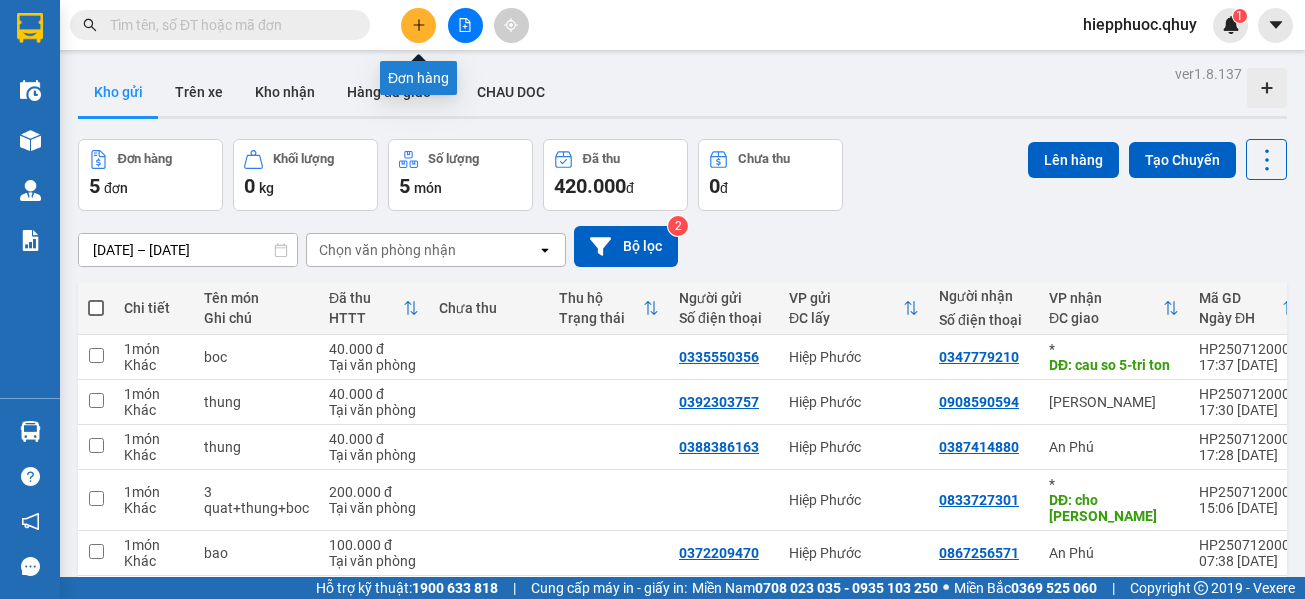 click 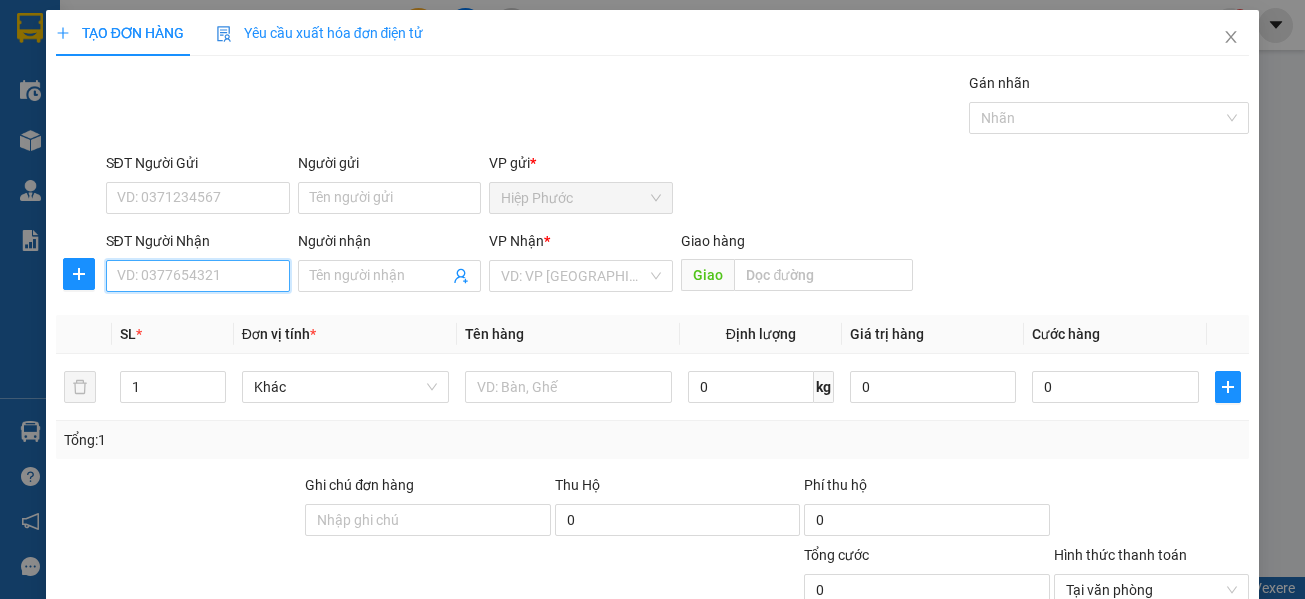 click on "SĐT Người Nhận" at bounding box center [198, 276] 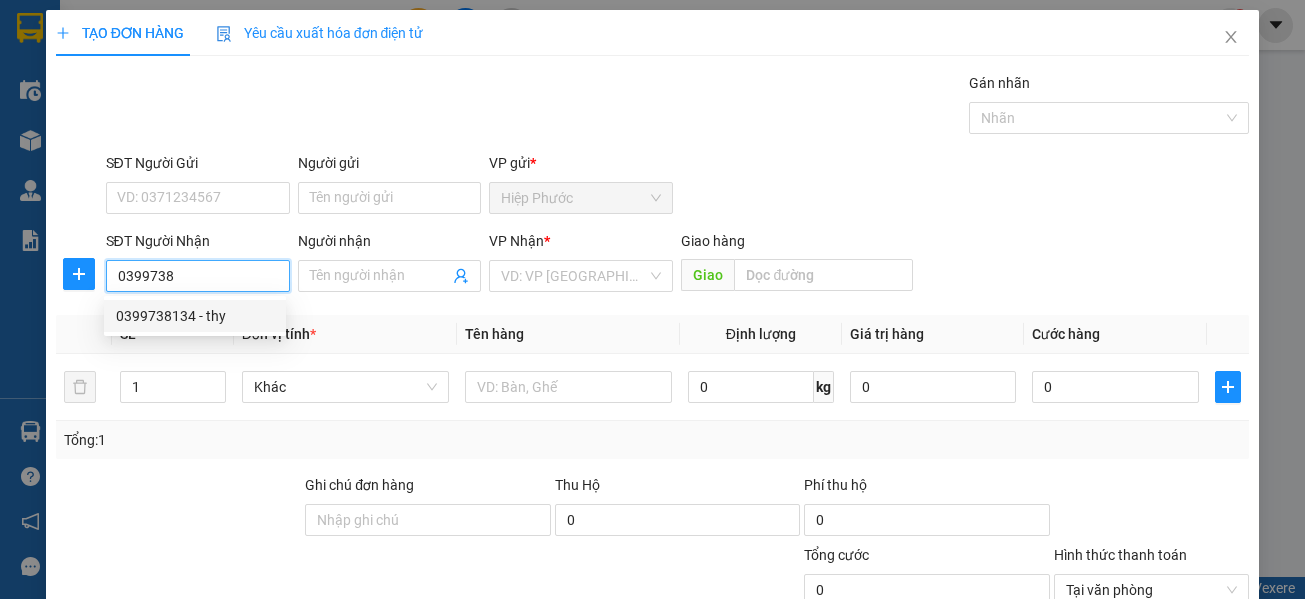 click on "0399738134 - thy" at bounding box center [195, 316] 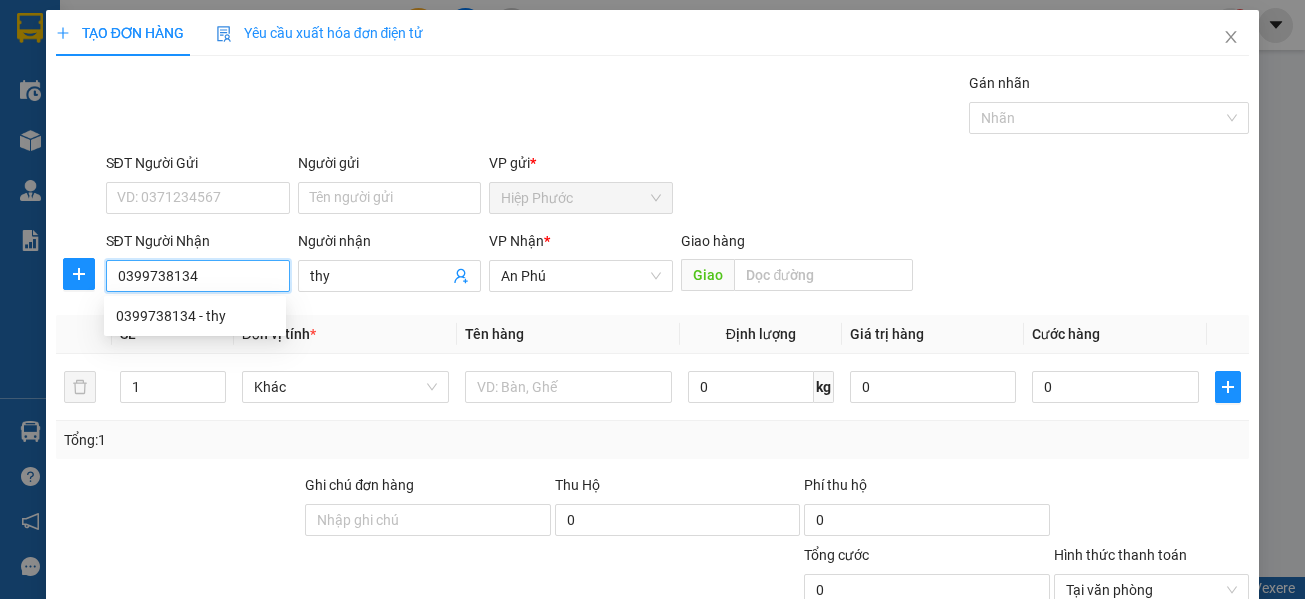 type on "50.000" 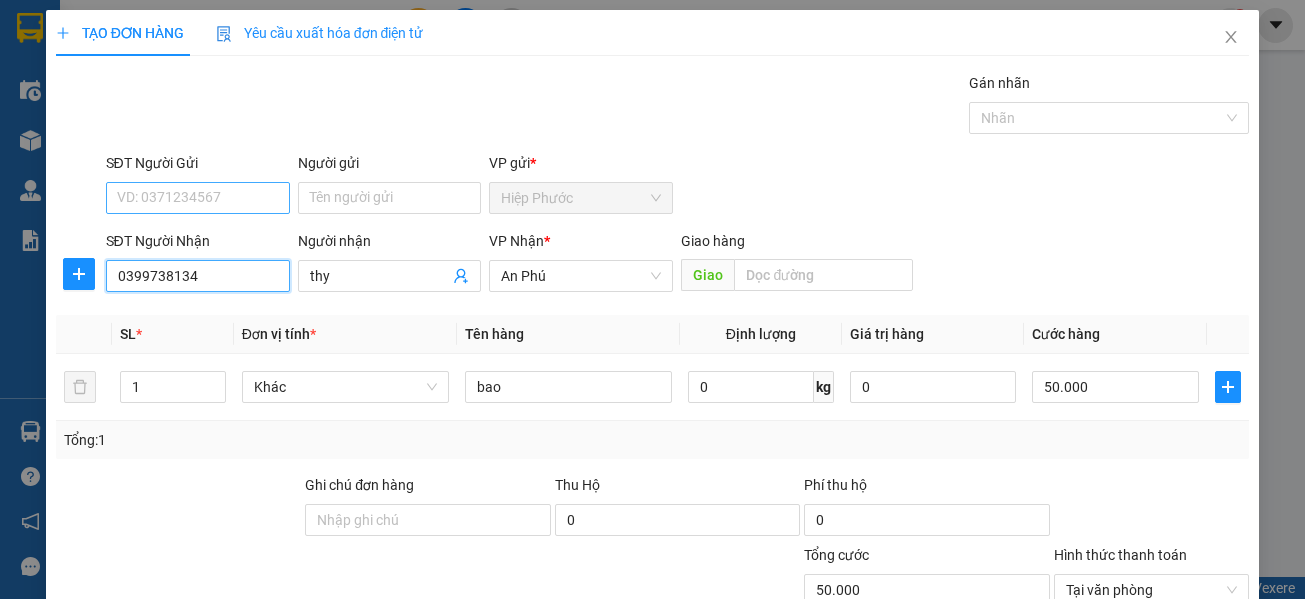 type on "0399738134" 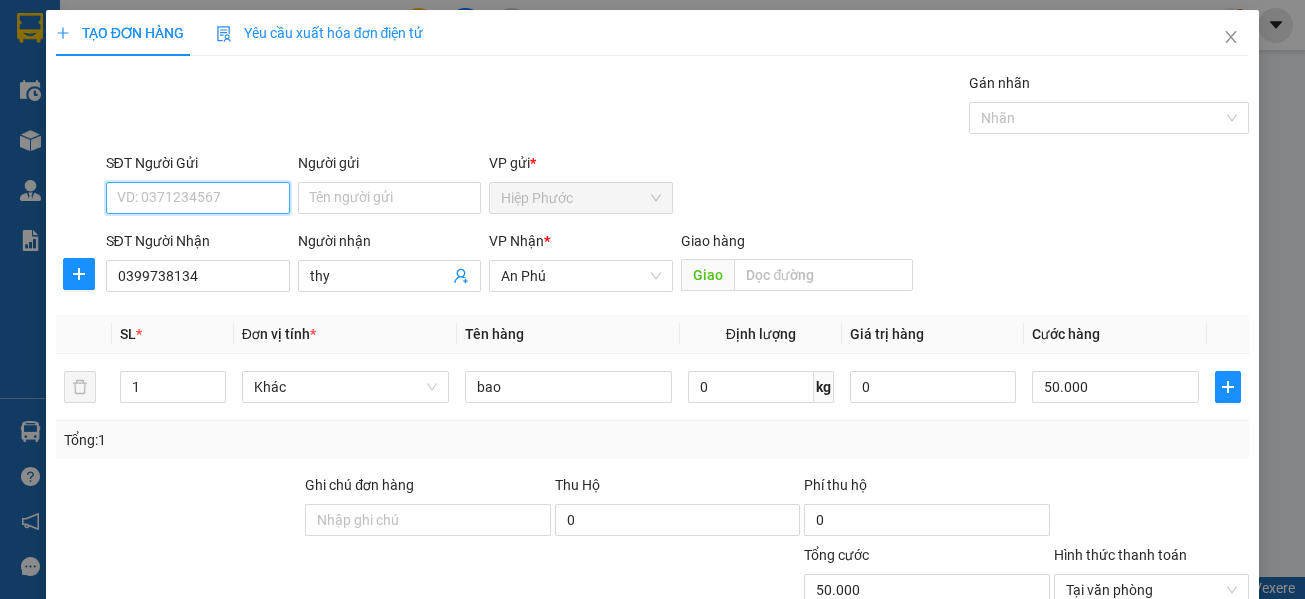 click on "SĐT Người Gửi" at bounding box center [198, 198] 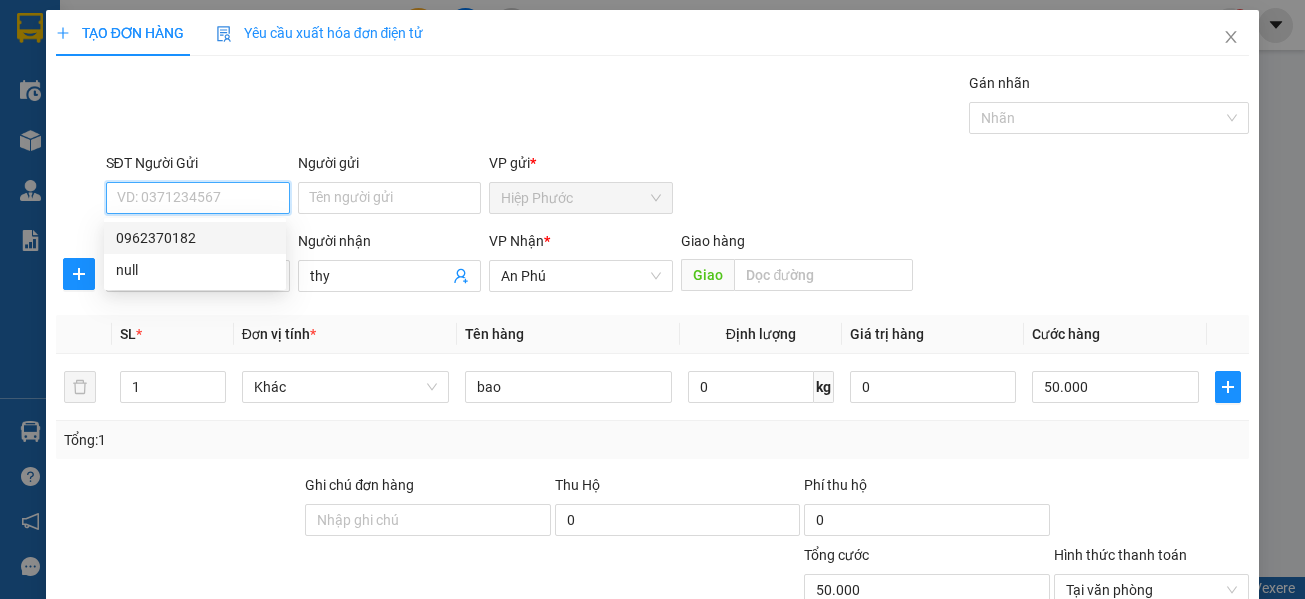 click on "0962370182" at bounding box center (195, 238) 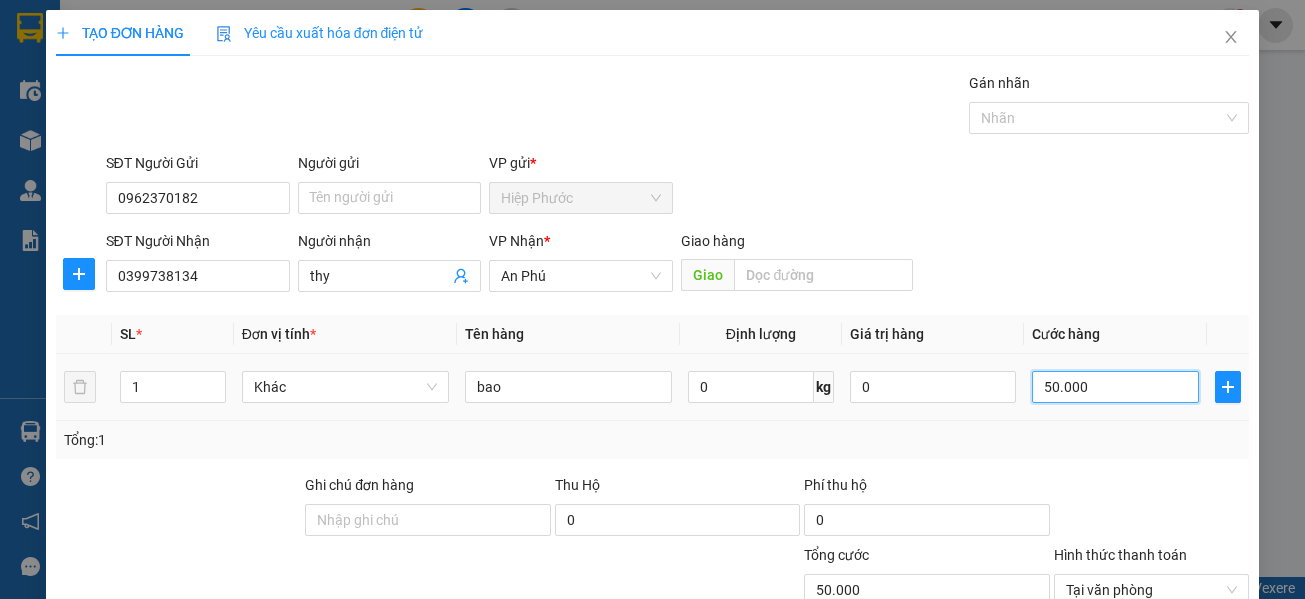 click on "50.000" at bounding box center [1115, 387] 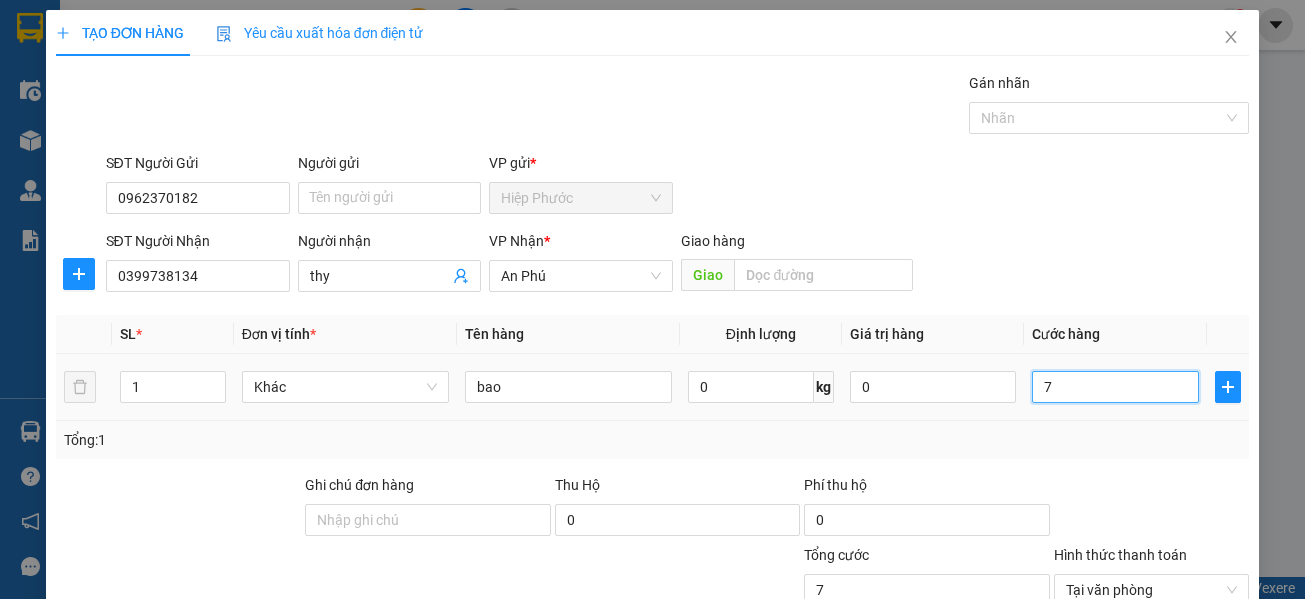 type on "70" 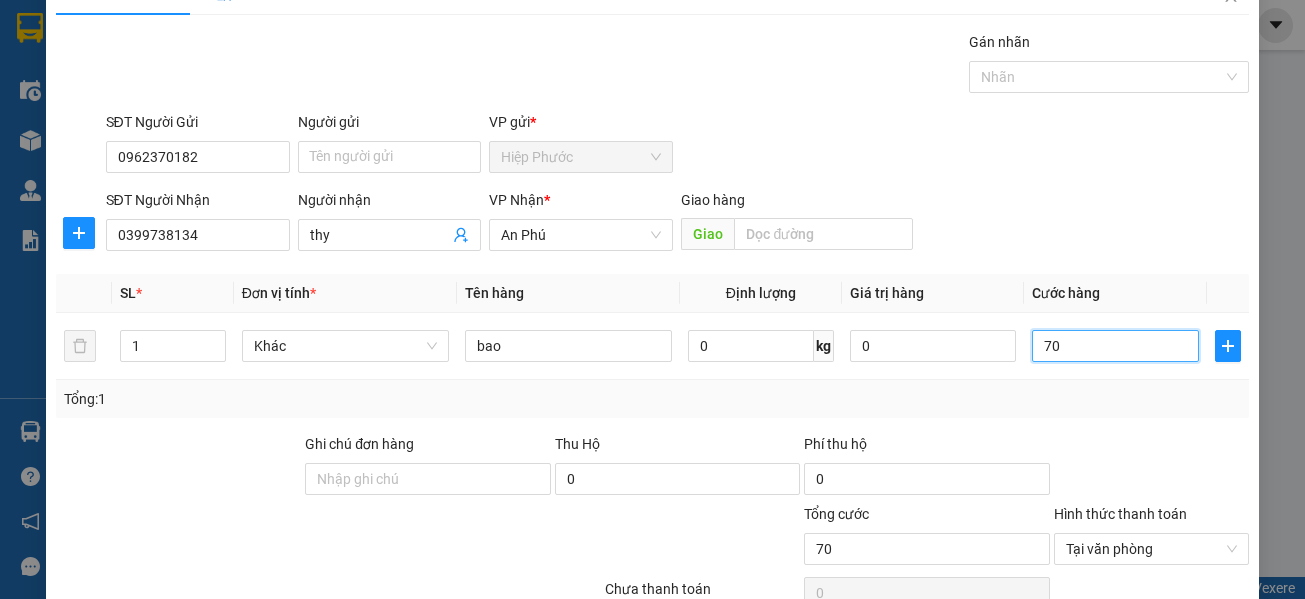 scroll, scrollTop: 0, scrollLeft: 0, axis: both 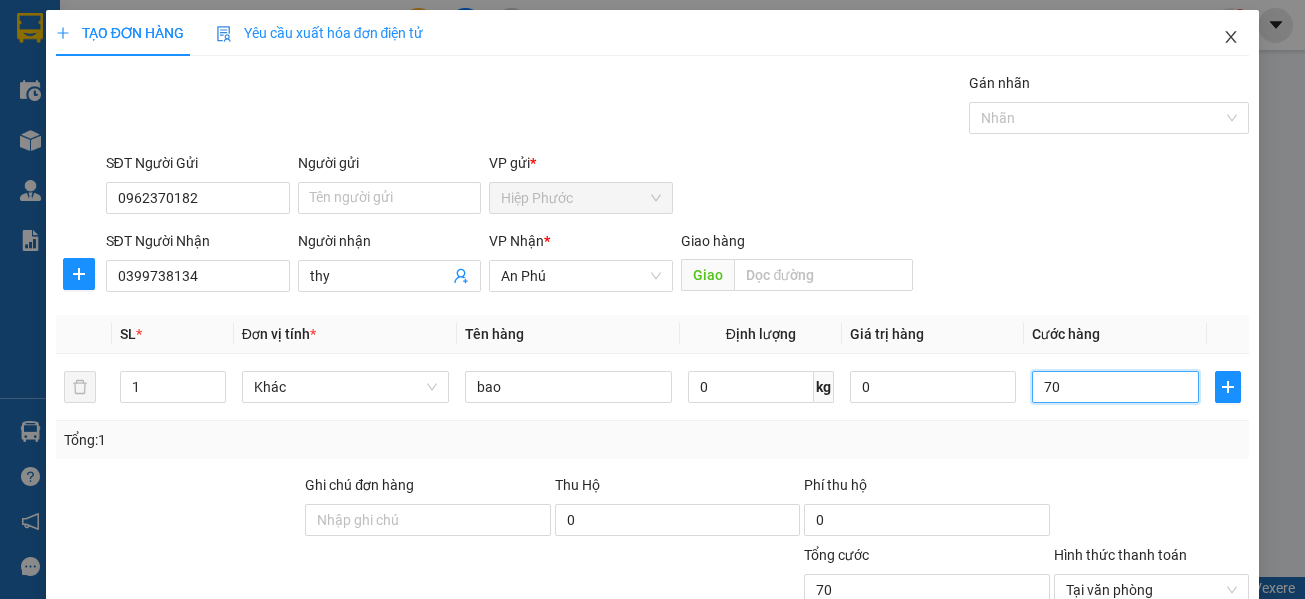 type on "70" 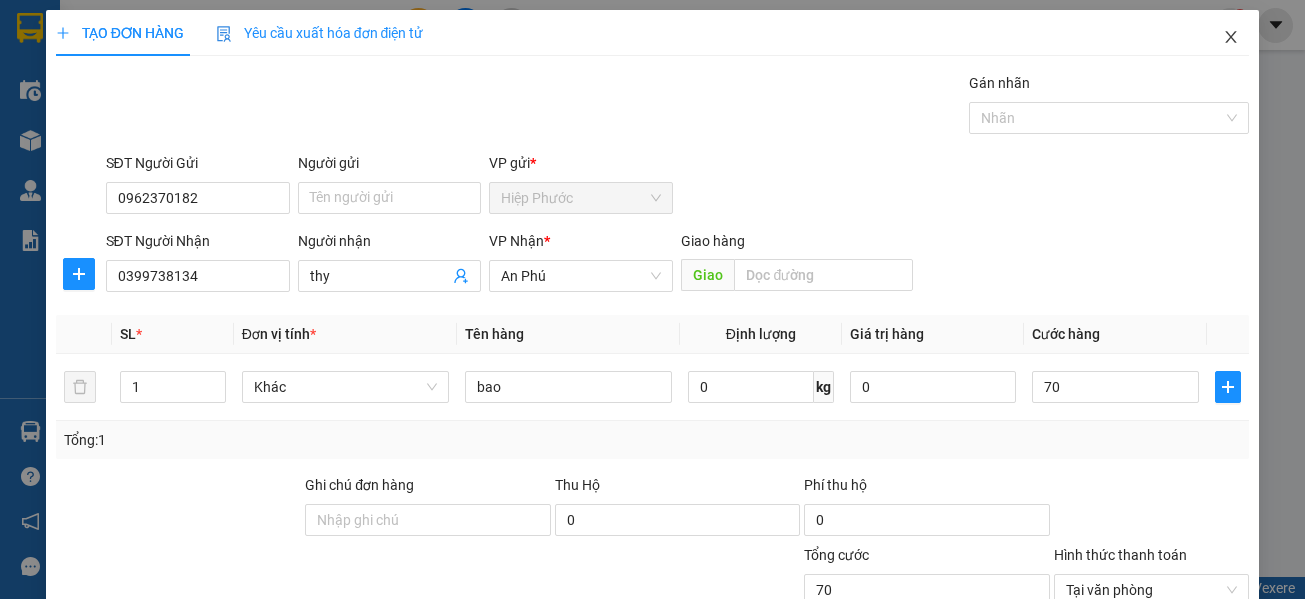 type on "70.000" 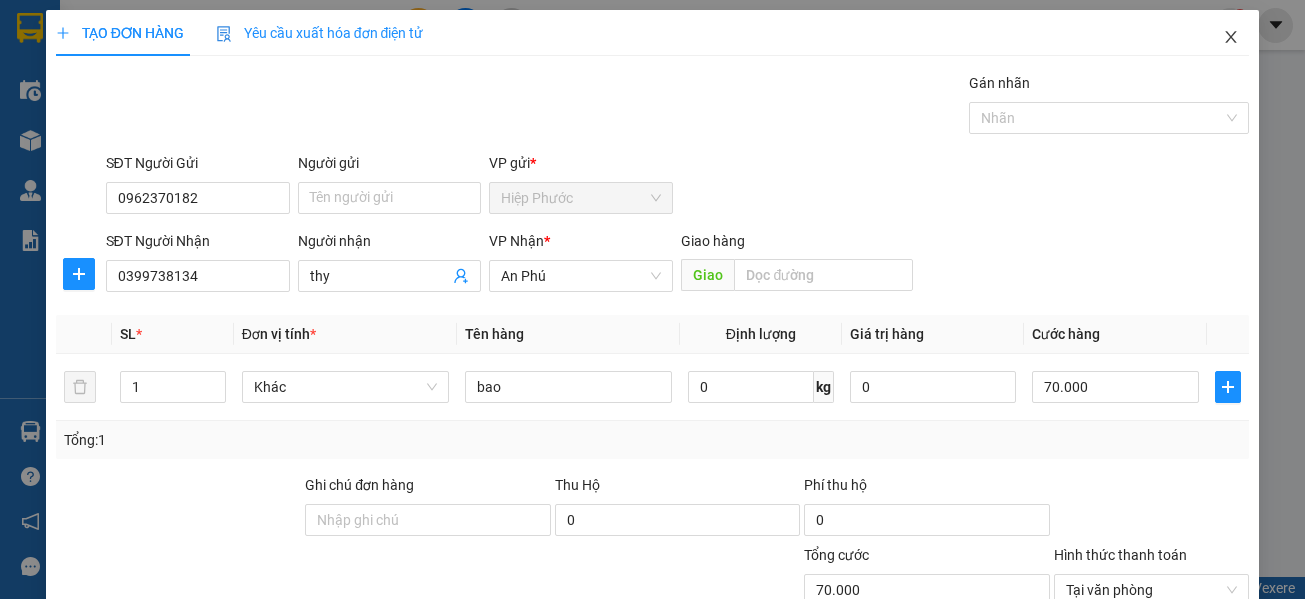 click 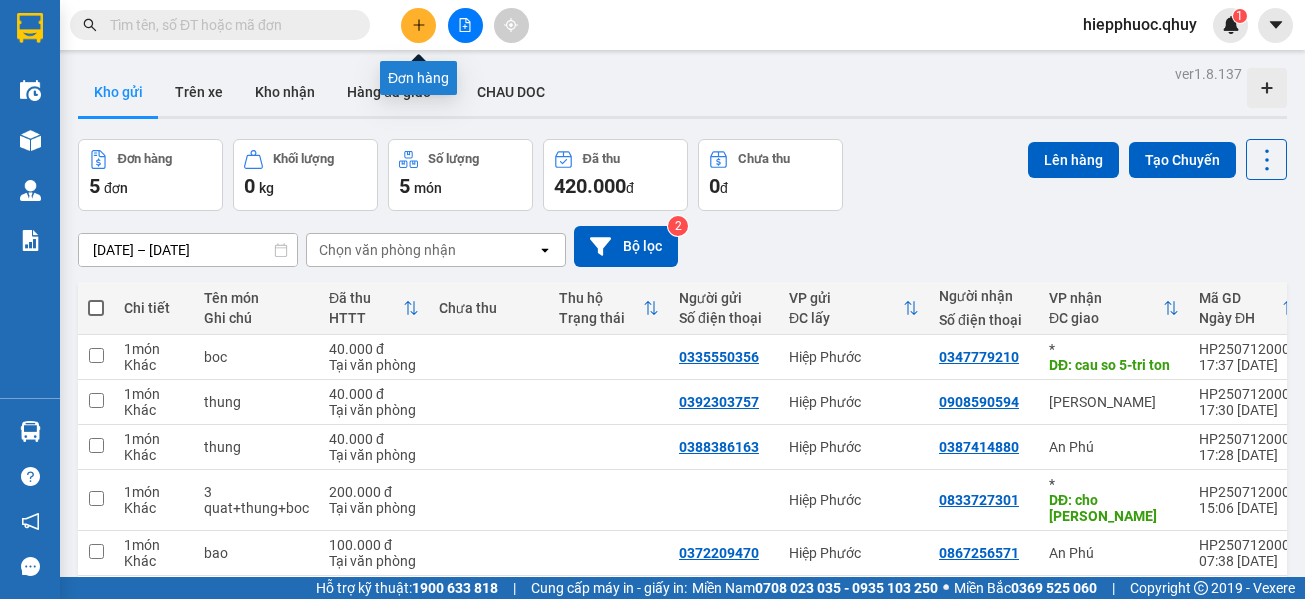 click 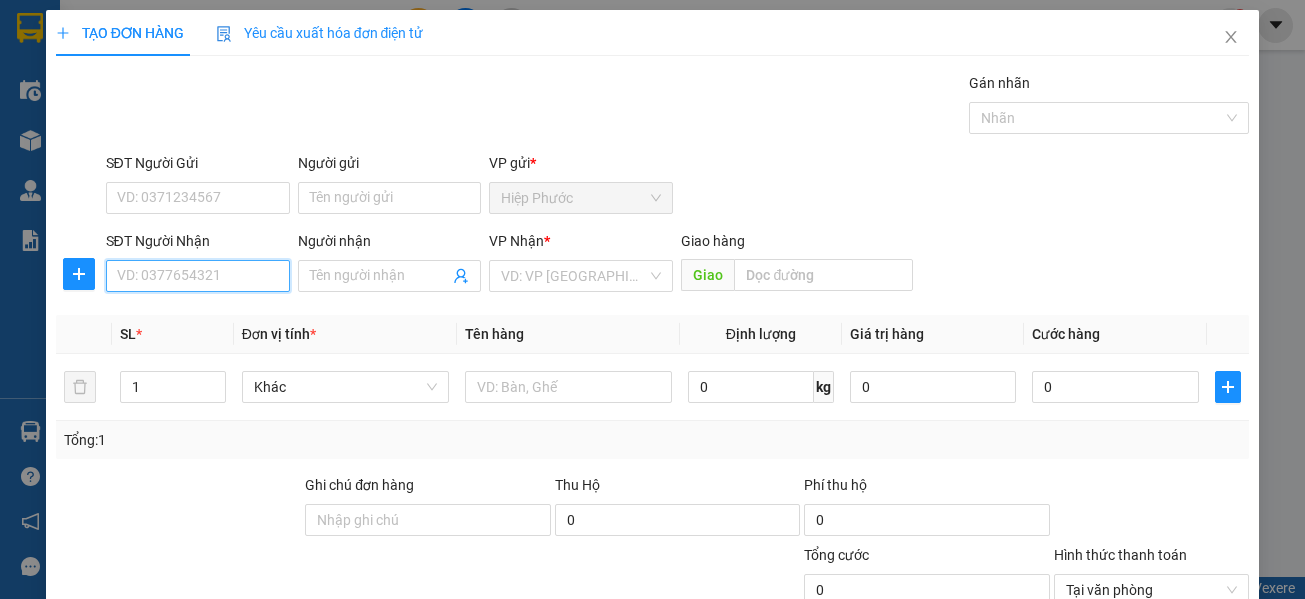 click on "SĐT Người Nhận" at bounding box center [198, 276] 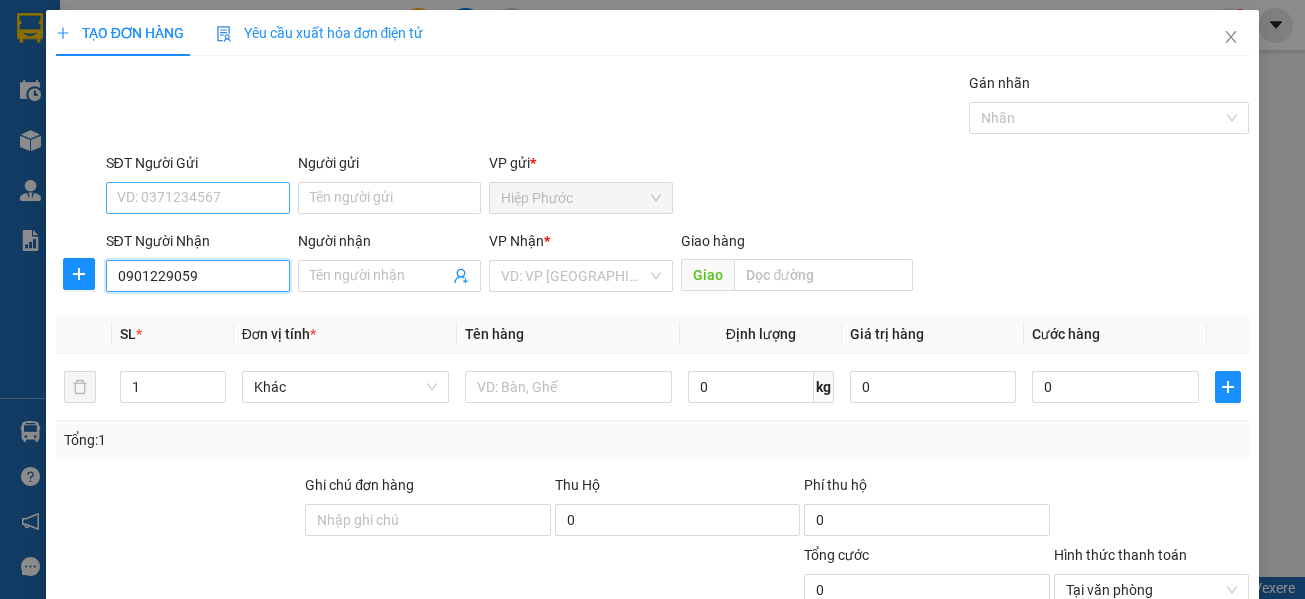 type on "0901229059" 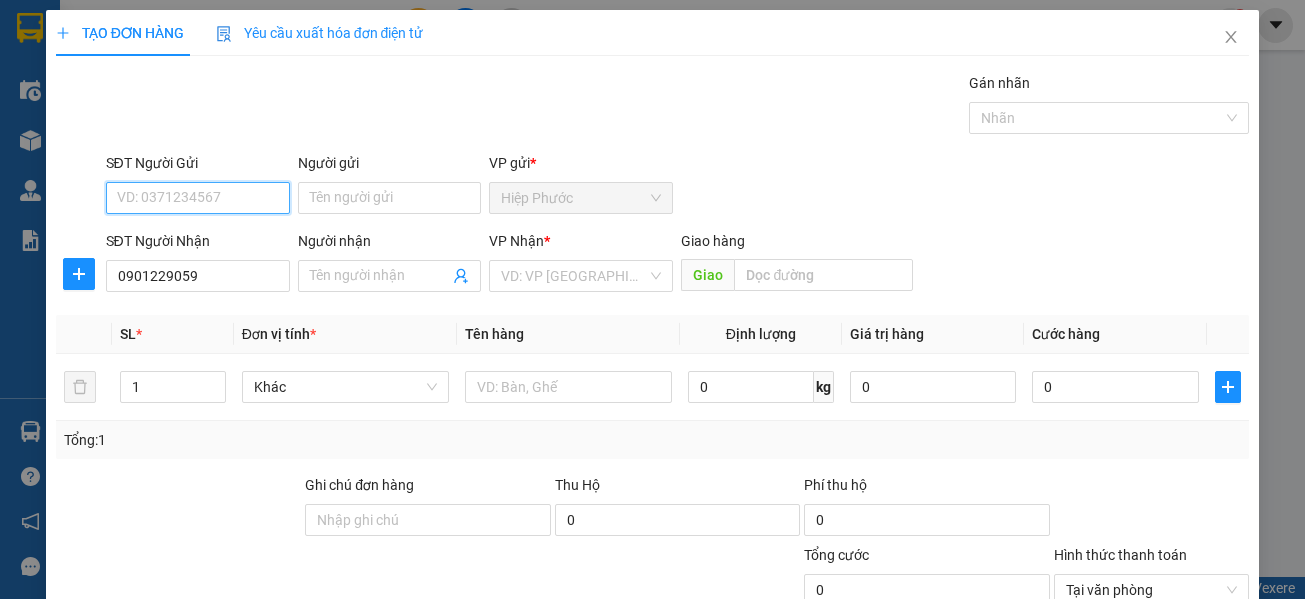 click on "SĐT Người Gửi" at bounding box center (198, 198) 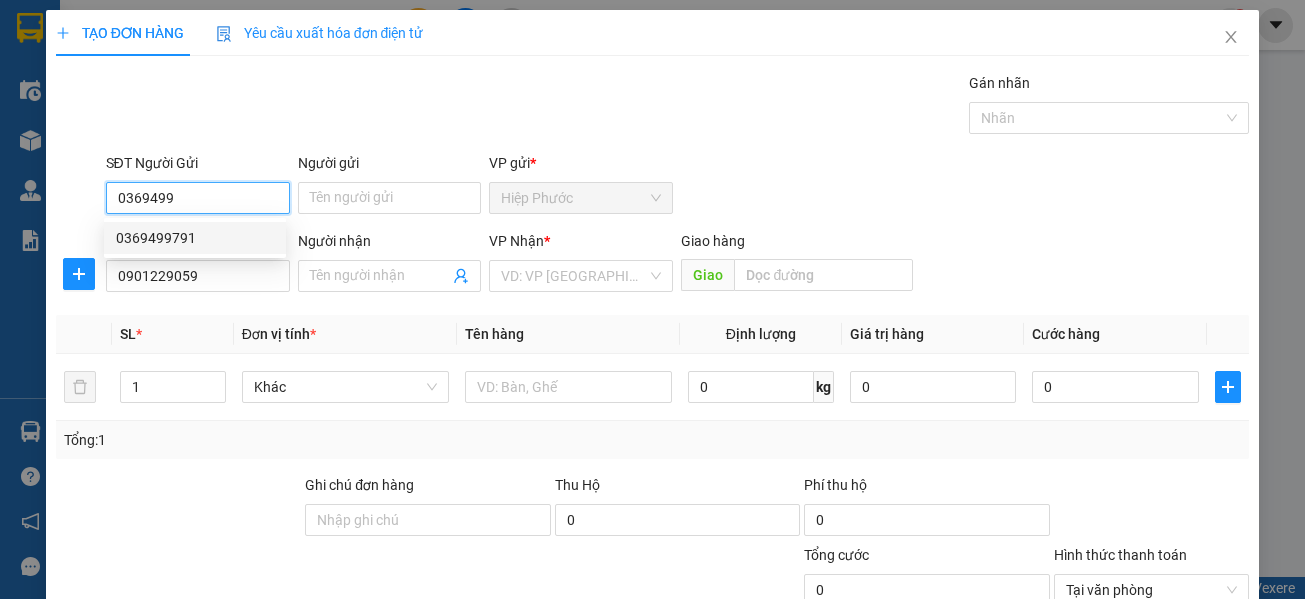 click on "0369499791" at bounding box center [195, 238] 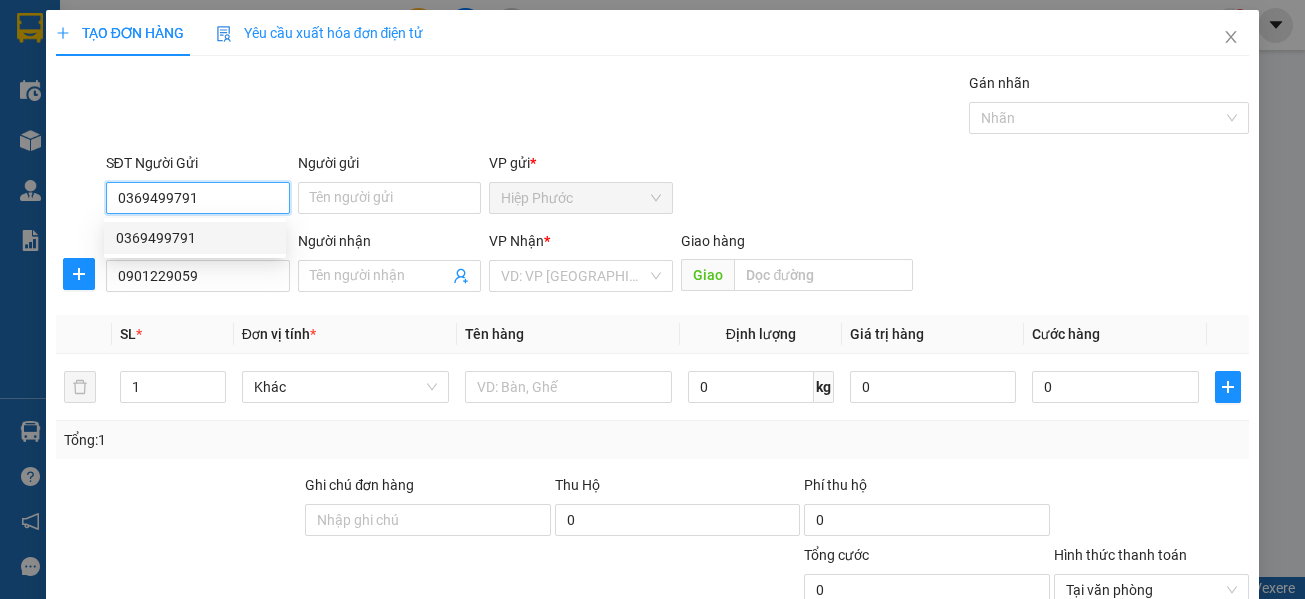 type on "70.000" 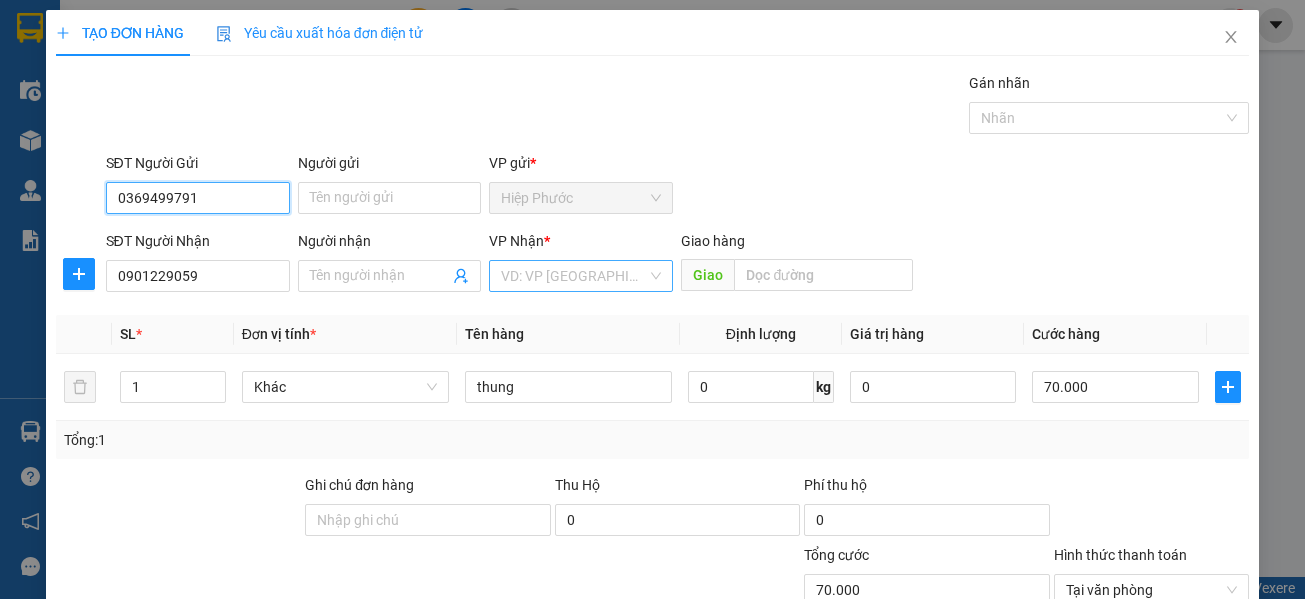 type on "0369499791" 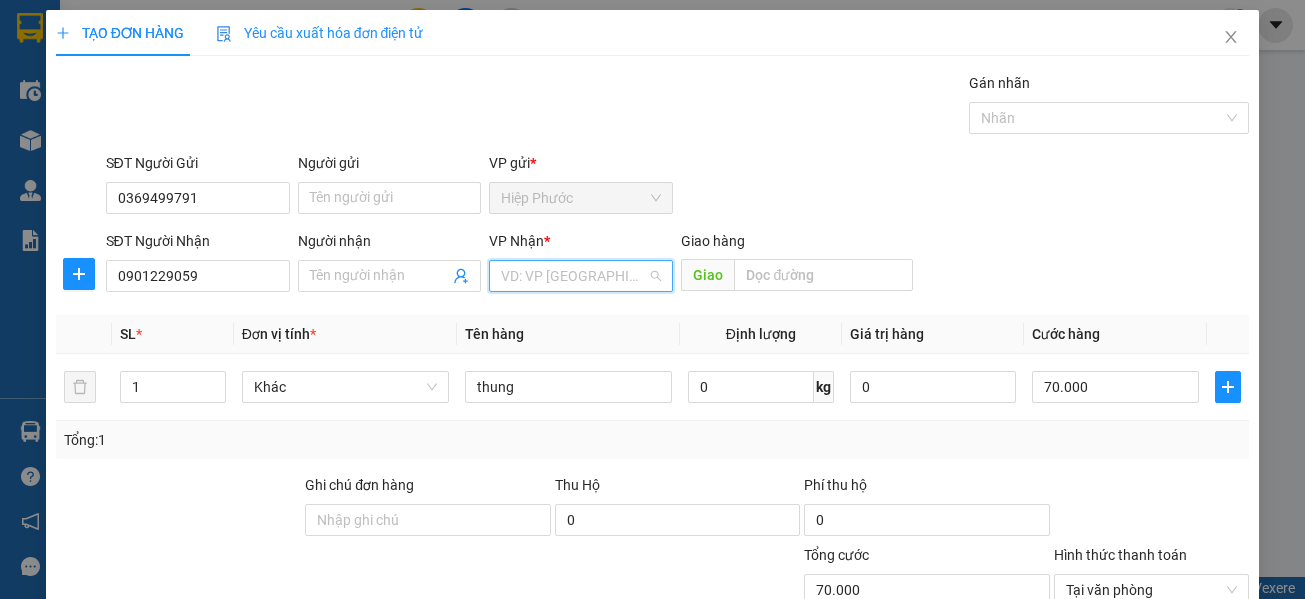 click at bounding box center (574, 276) 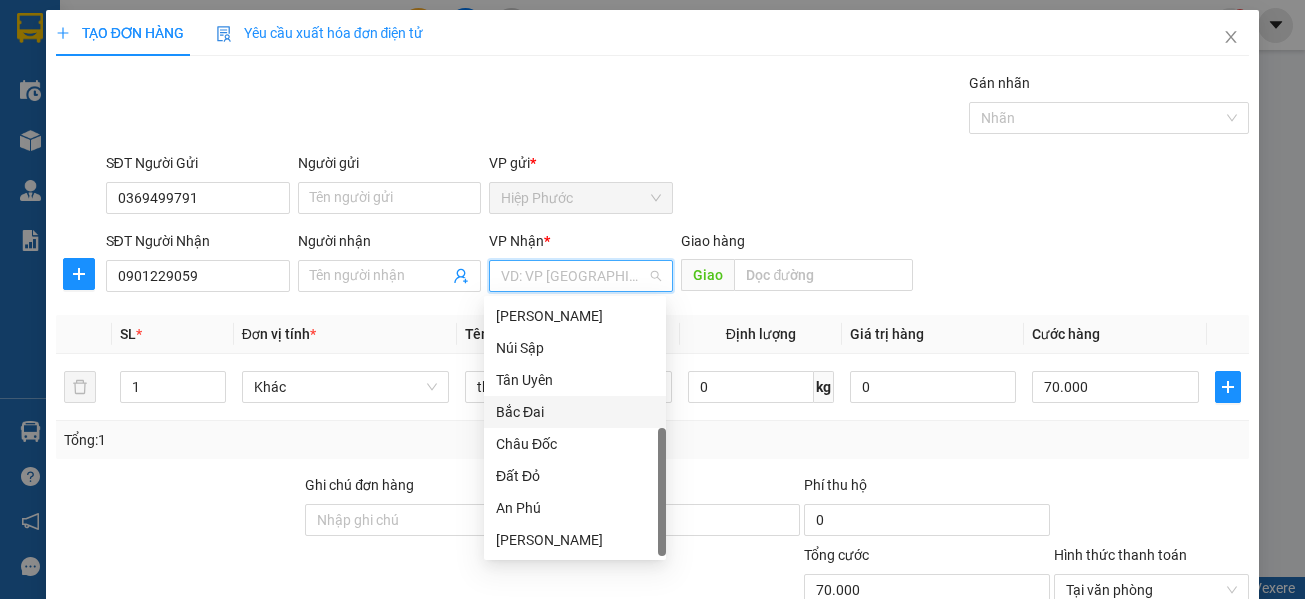 scroll, scrollTop: 64, scrollLeft: 0, axis: vertical 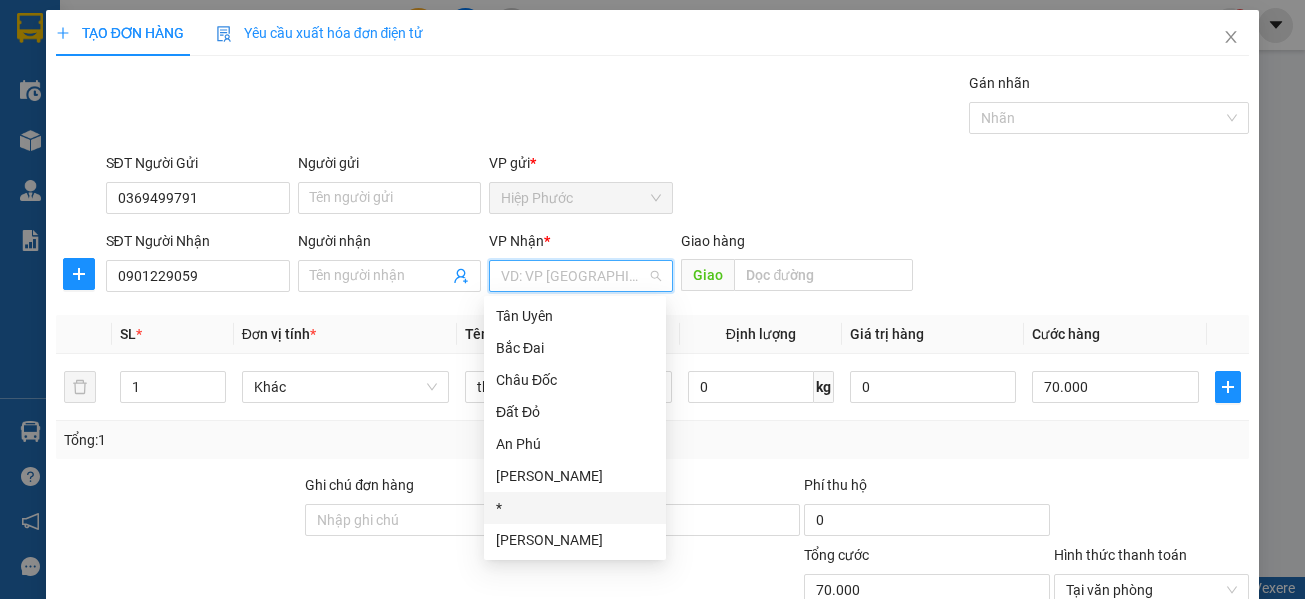 click on "*" at bounding box center (575, 508) 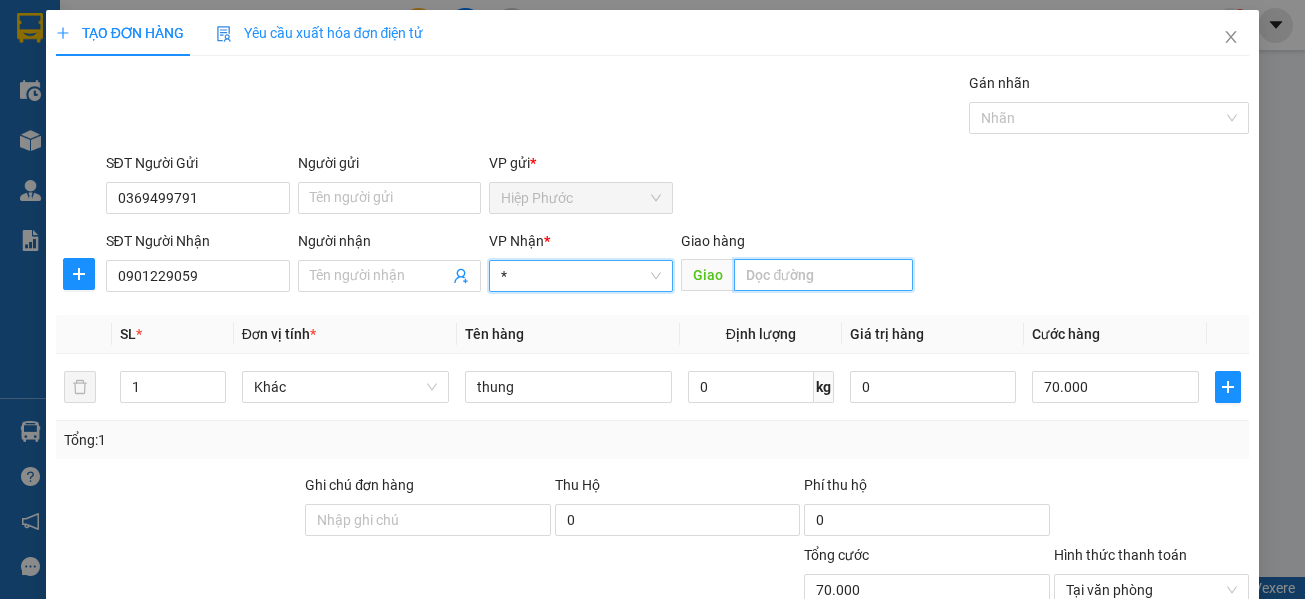 click at bounding box center (823, 275) 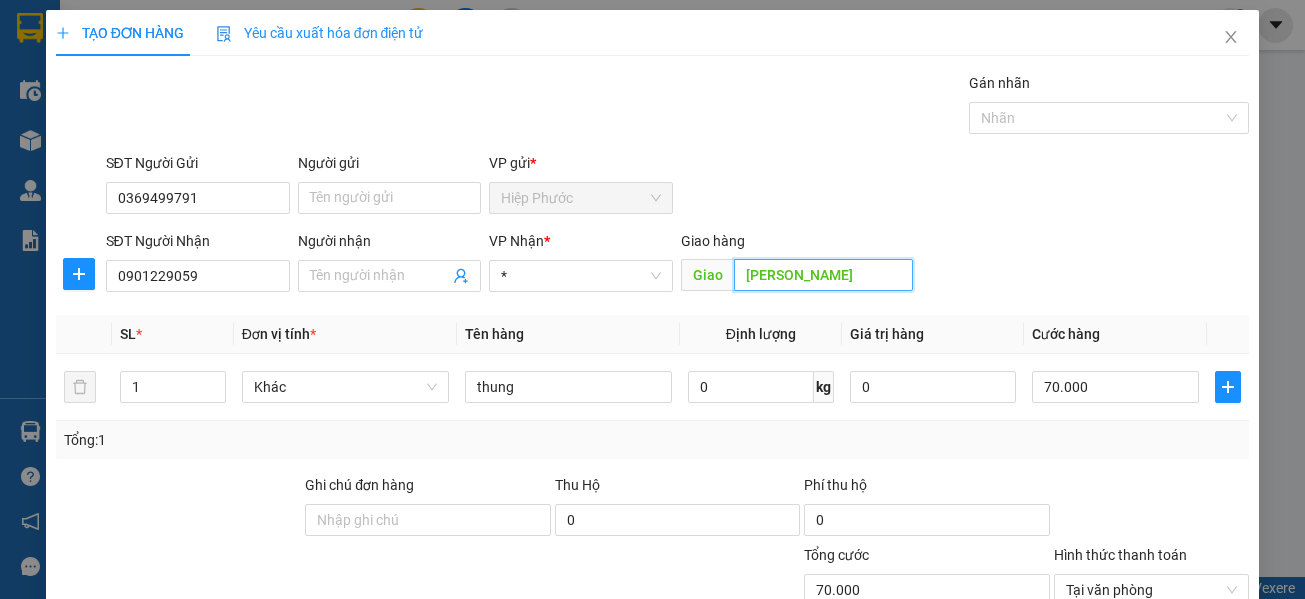 scroll, scrollTop: 141, scrollLeft: 0, axis: vertical 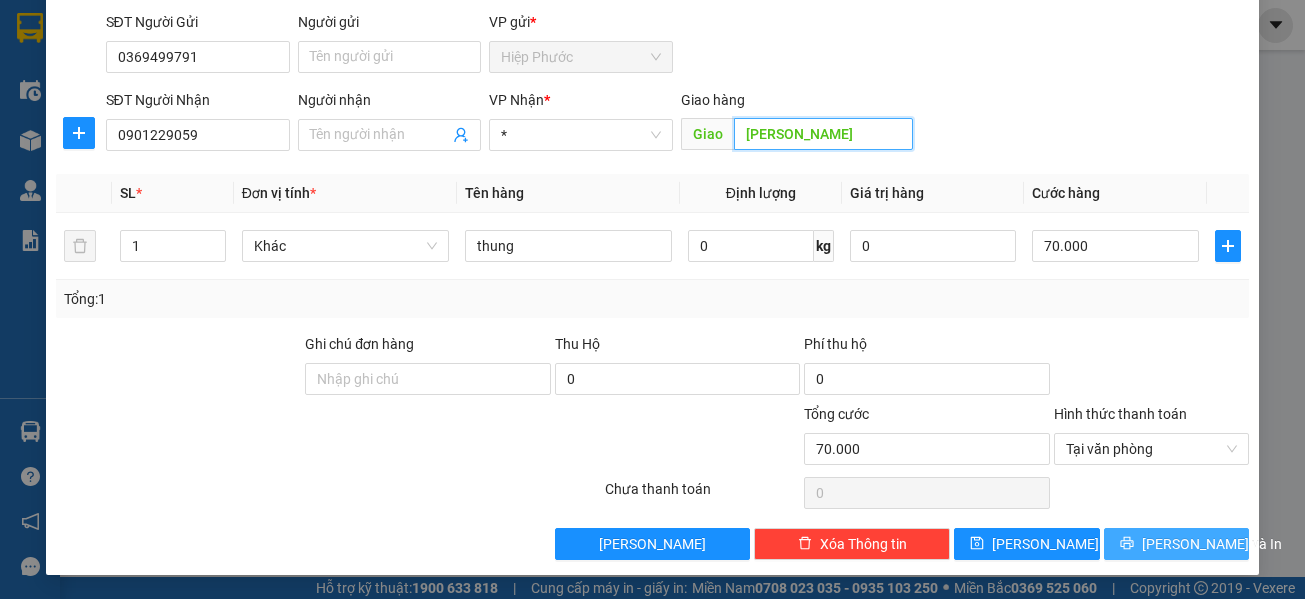 type on "[PERSON_NAME]" 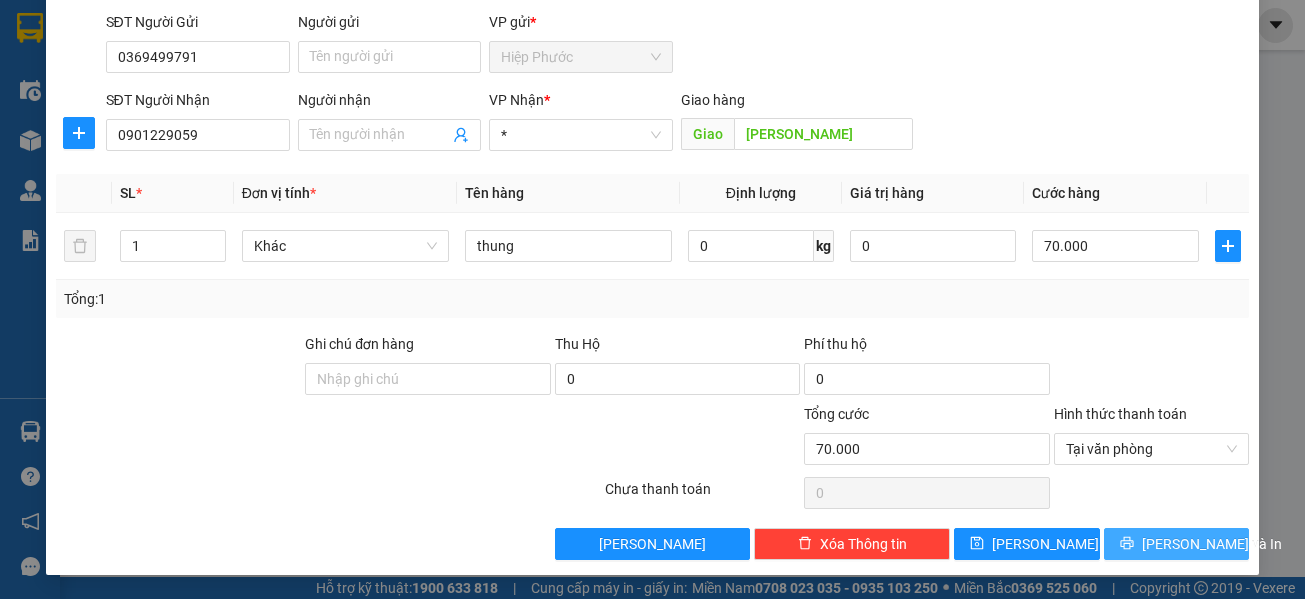 click on "[PERSON_NAME] và In" at bounding box center (1177, 544) 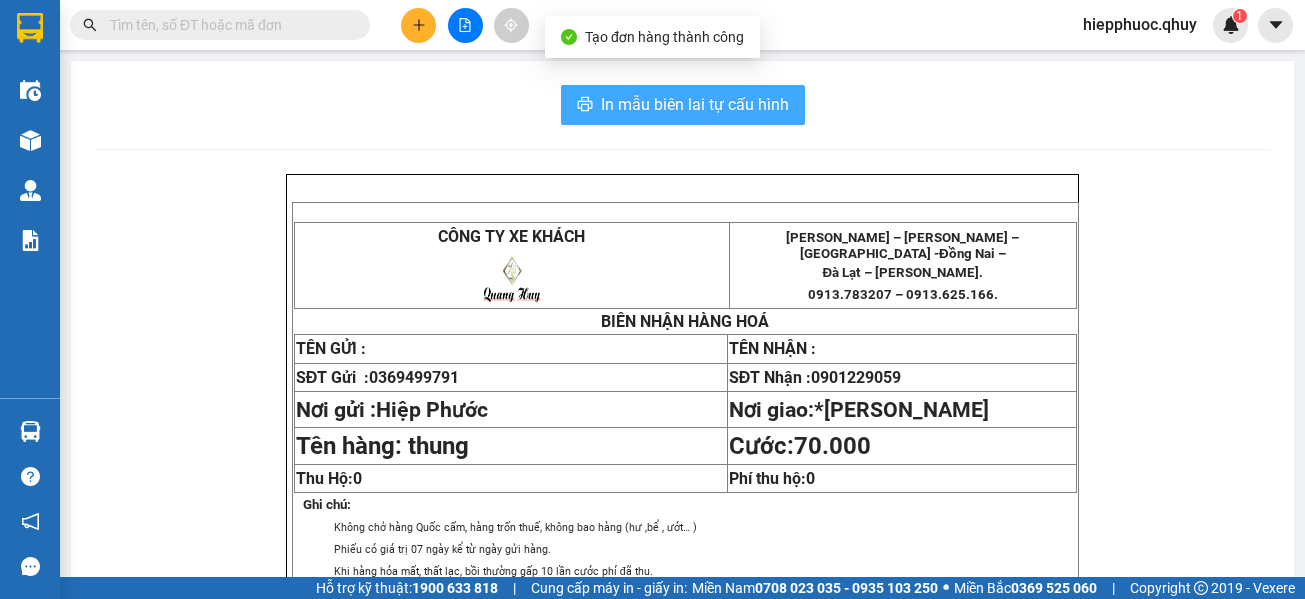 click on "In mẫu biên lai tự cấu hình" at bounding box center (695, 104) 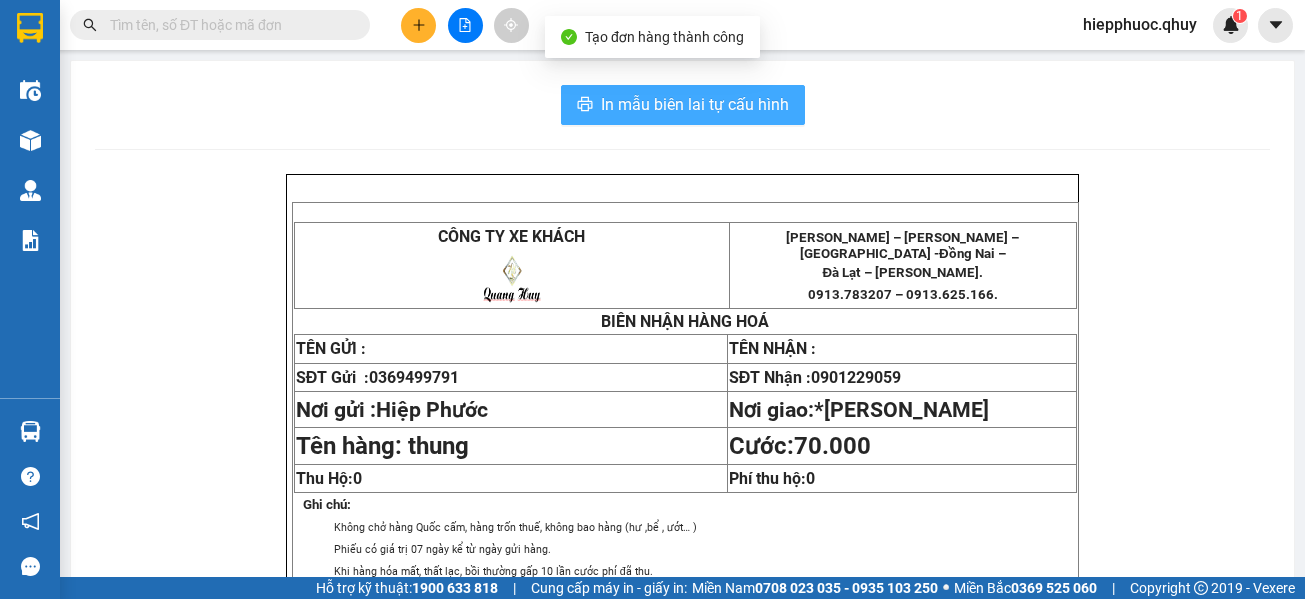 scroll, scrollTop: 0, scrollLeft: 0, axis: both 